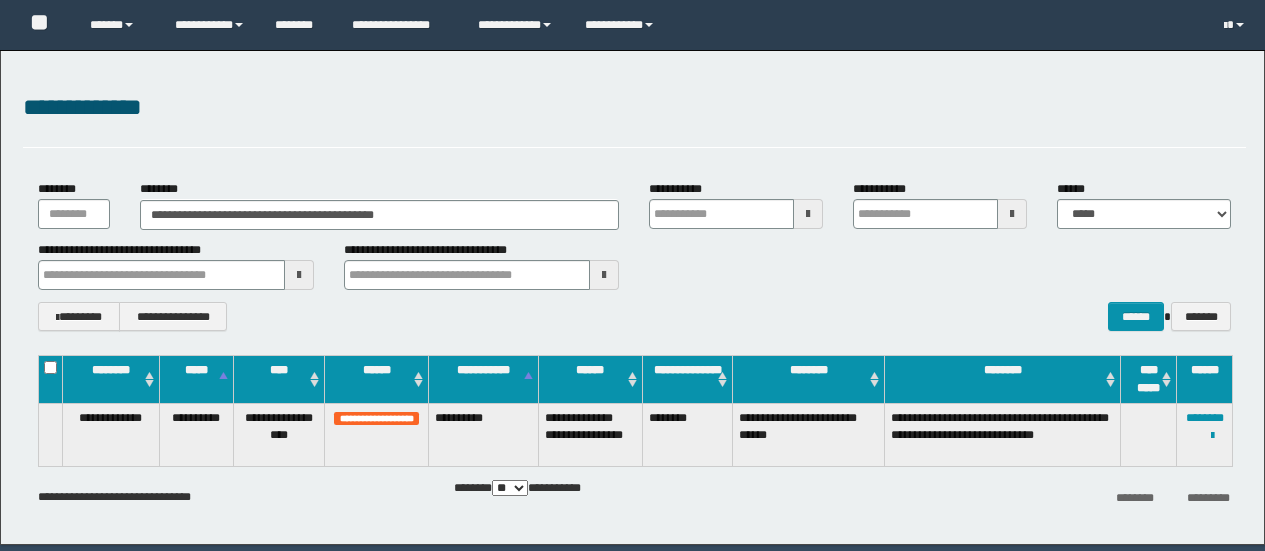 scroll, scrollTop: 0, scrollLeft: 0, axis: both 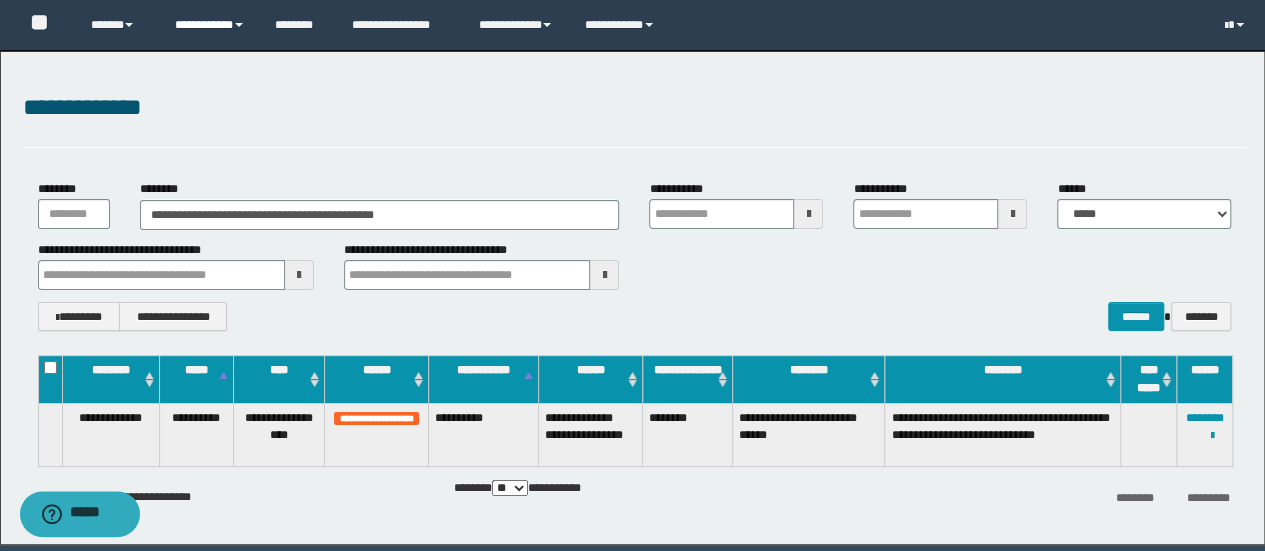 click on "**********" at bounding box center [210, 25] 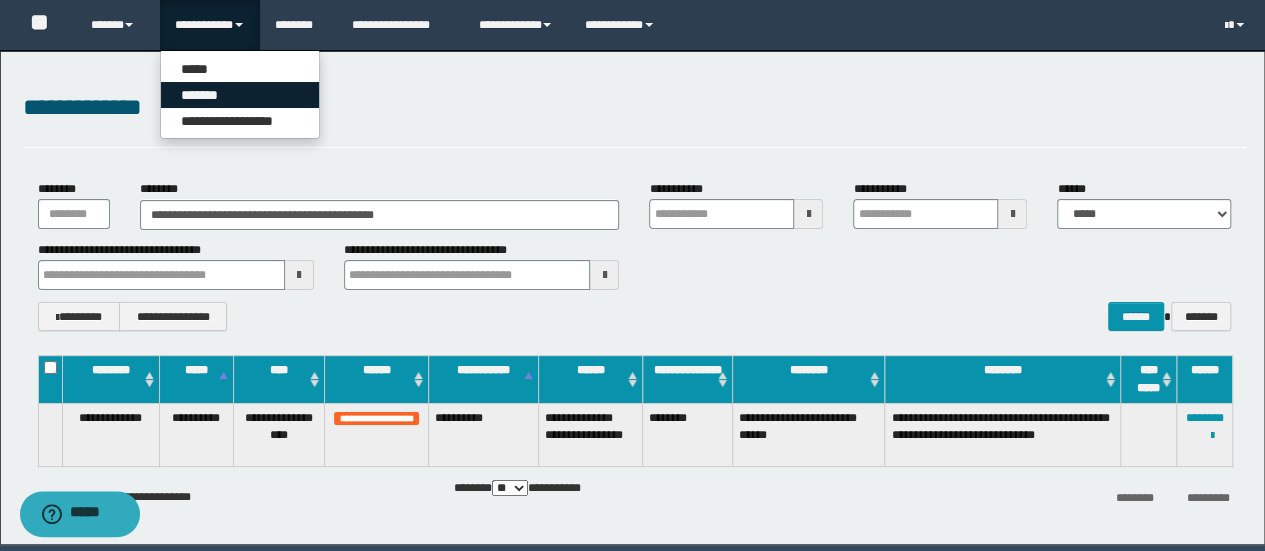 click on "*******" at bounding box center [240, 95] 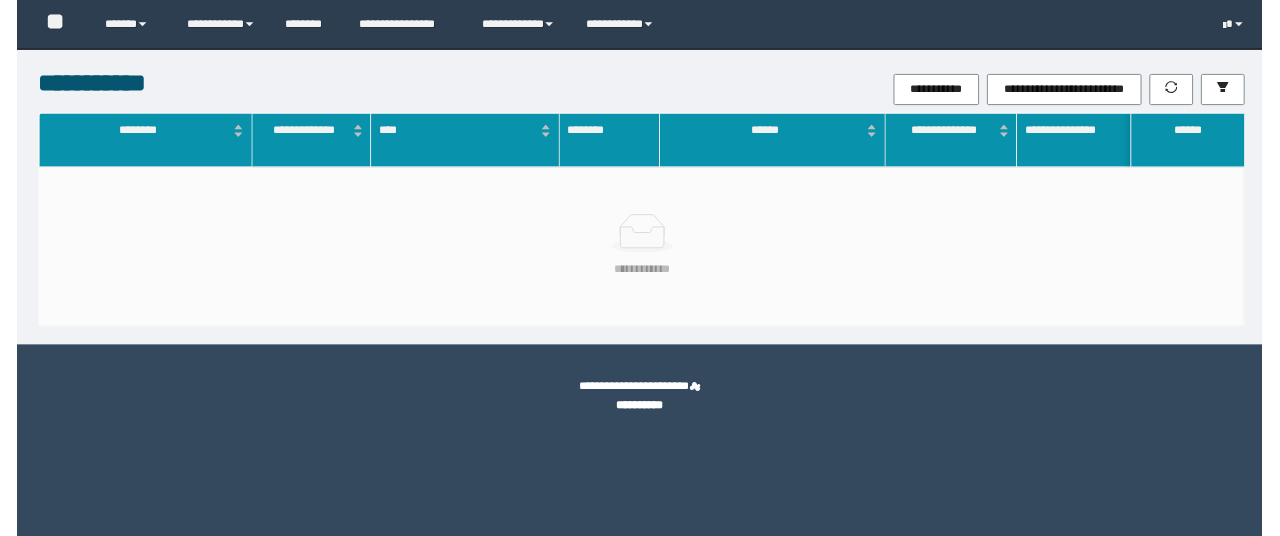 scroll, scrollTop: 0, scrollLeft: 0, axis: both 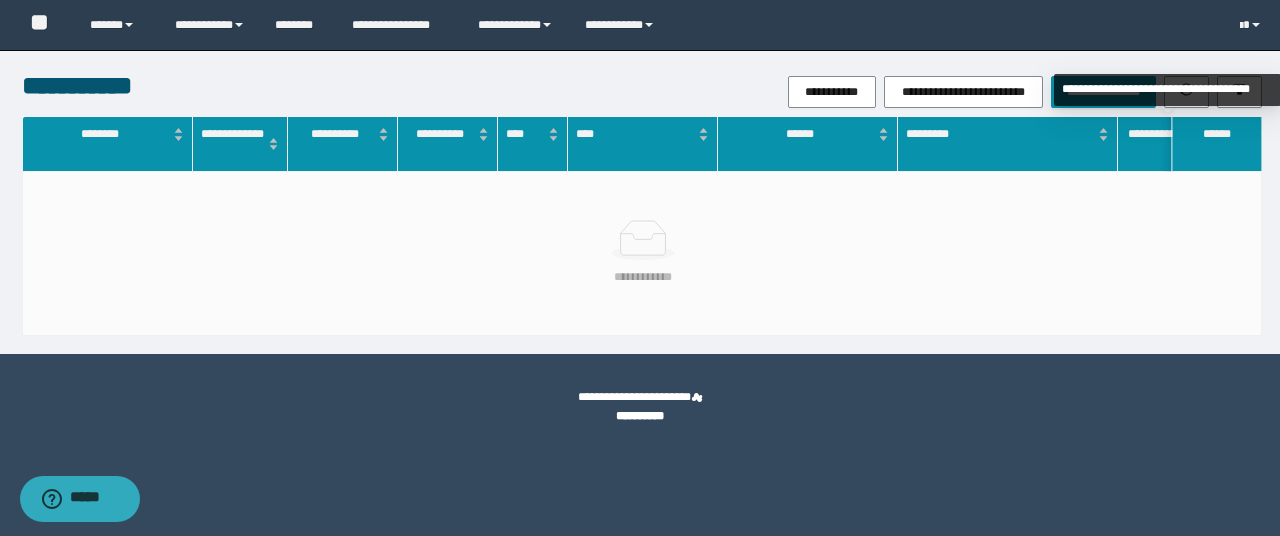click on "**********" at bounding box center [848, 92] 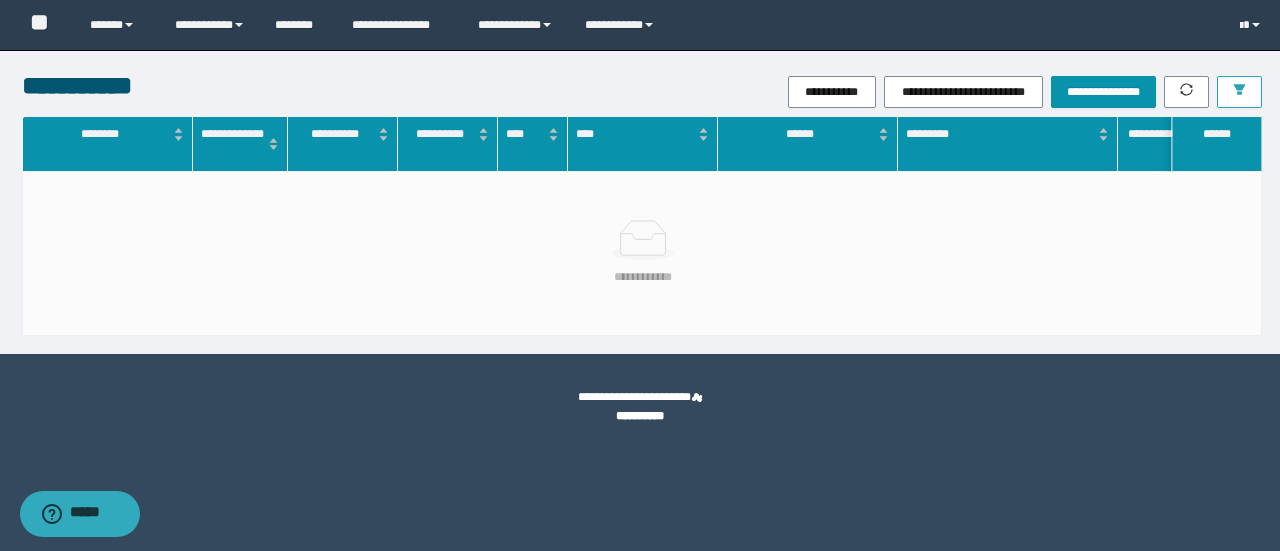 click 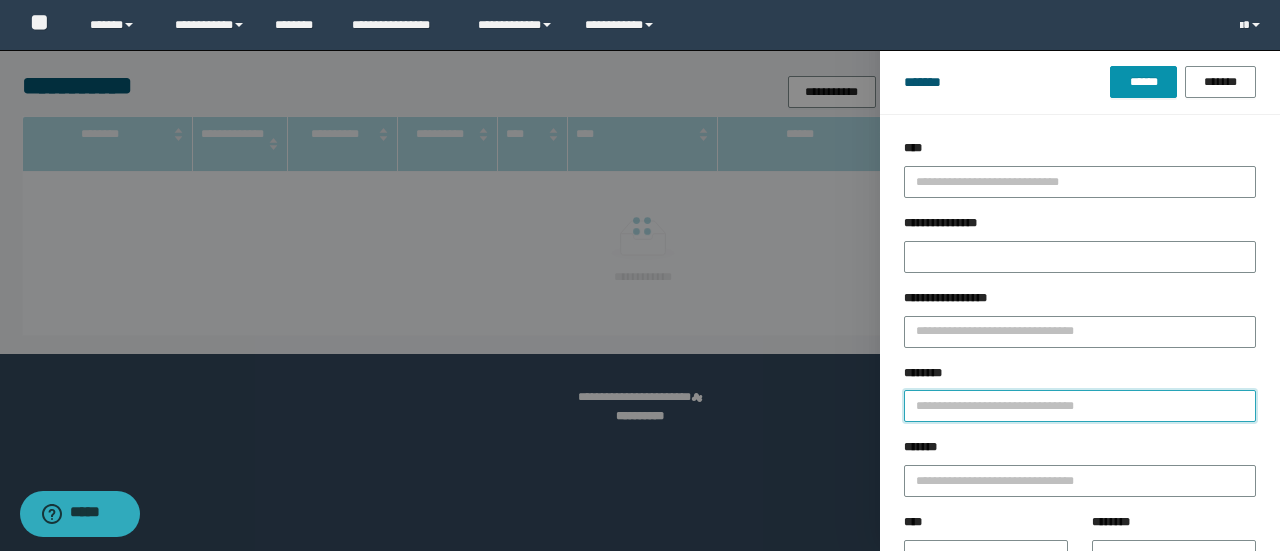 click on "********" at bounding box center [1080, 406] 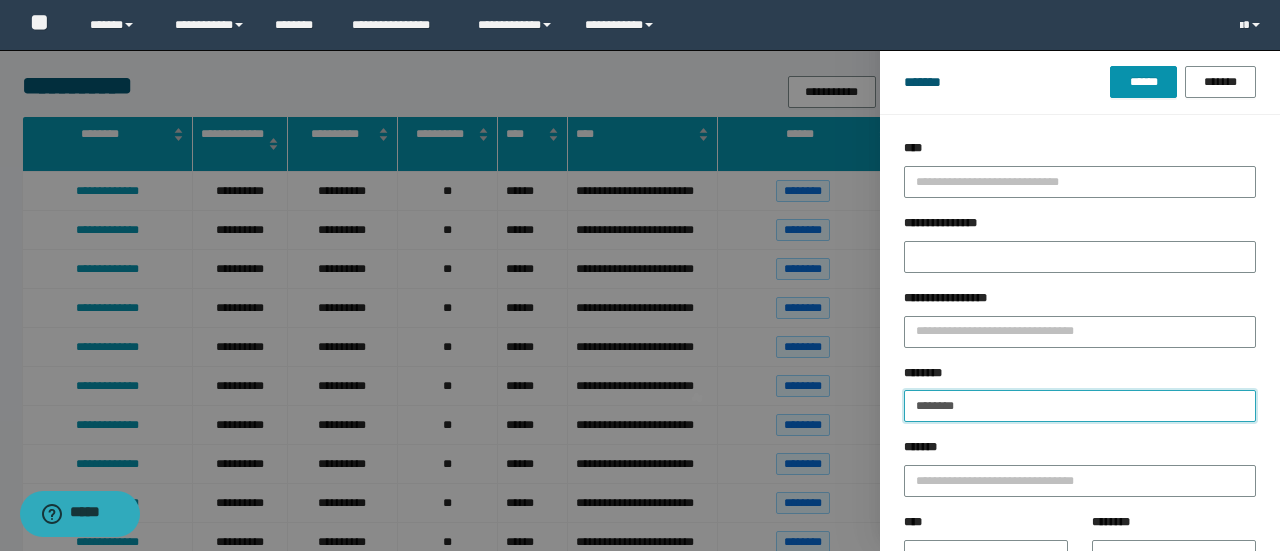 type 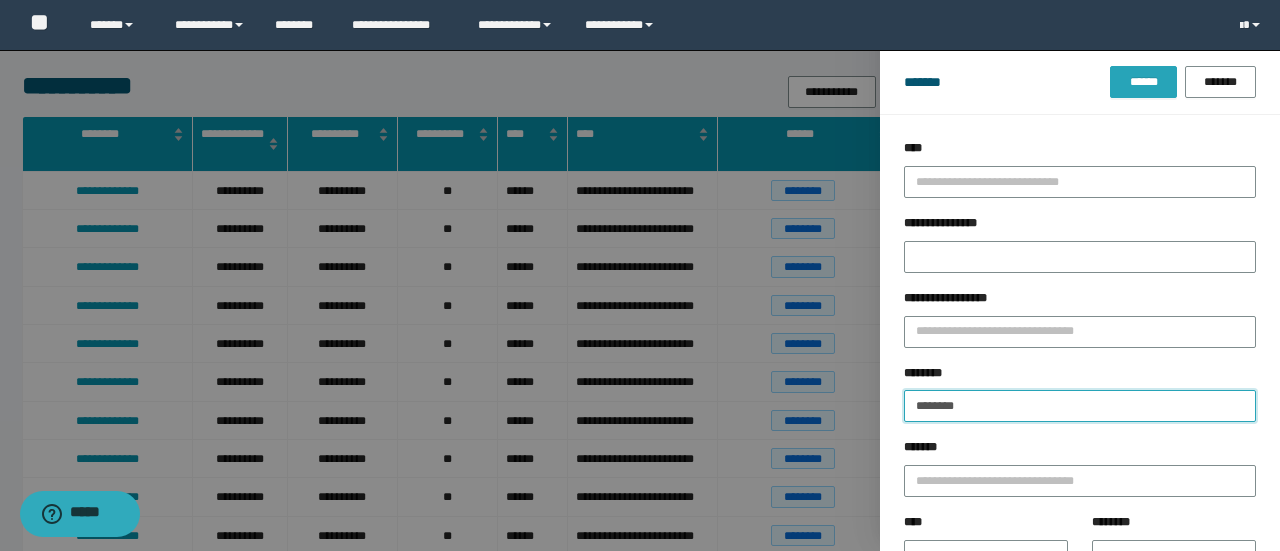 type on "********" 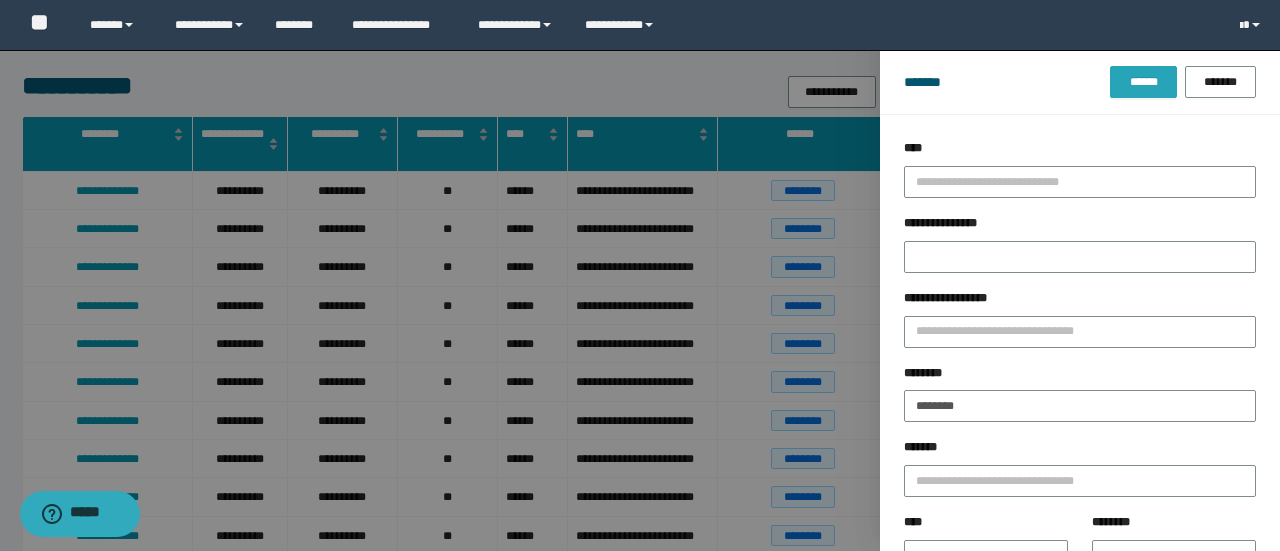 click on "******" at bounding box center [1143, 82] 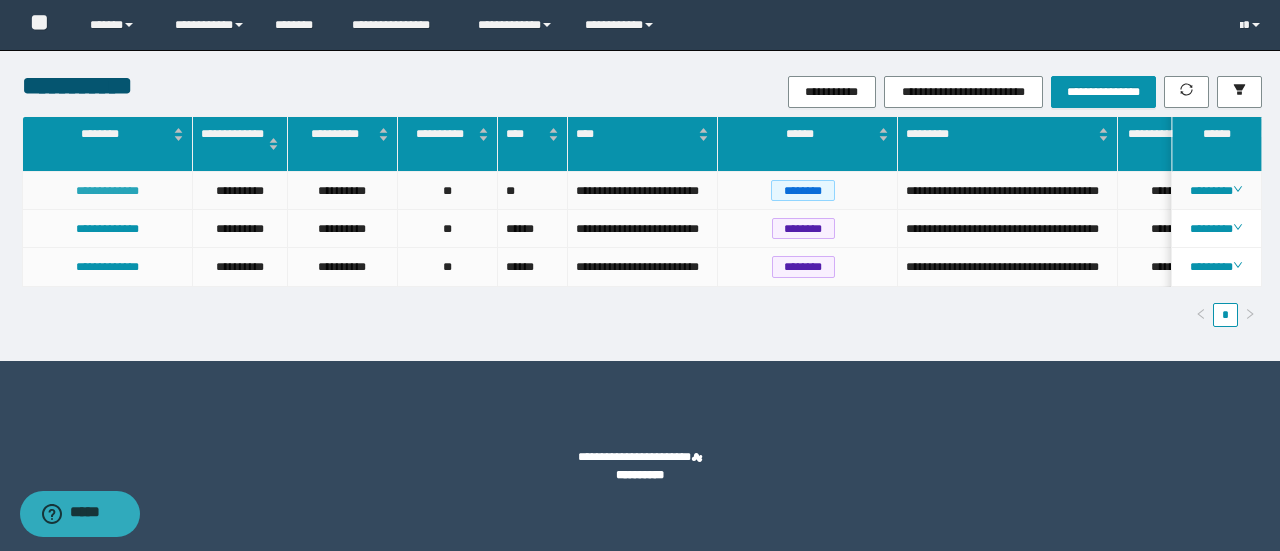 click on "**********" at bounding box center [107, 191] 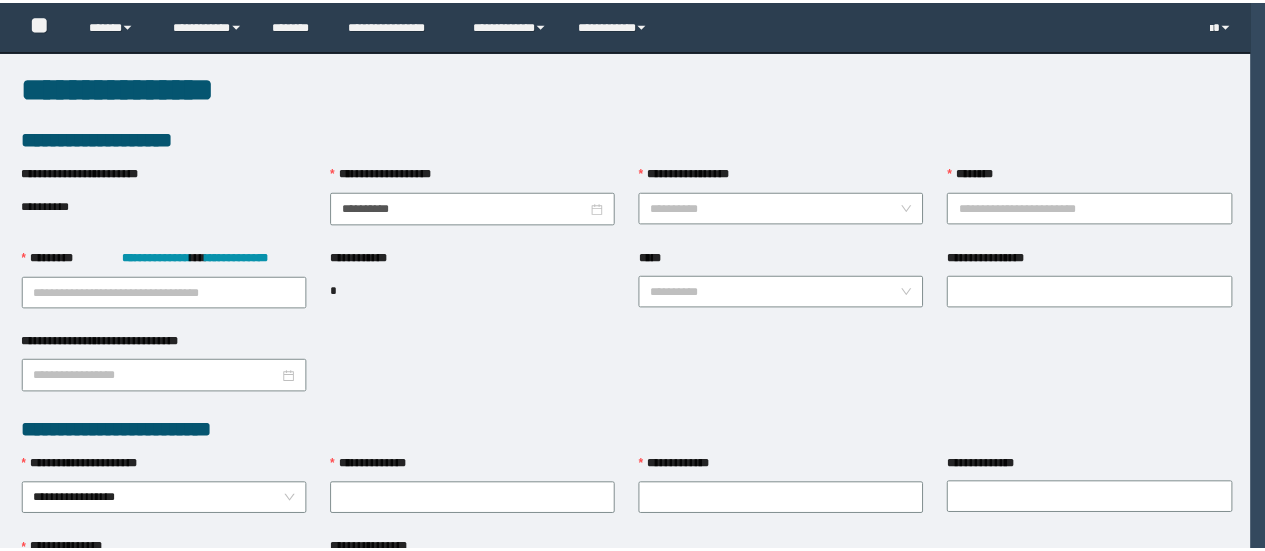 scroll, scrollTop: 0, scrollLeft: 0, axis: both 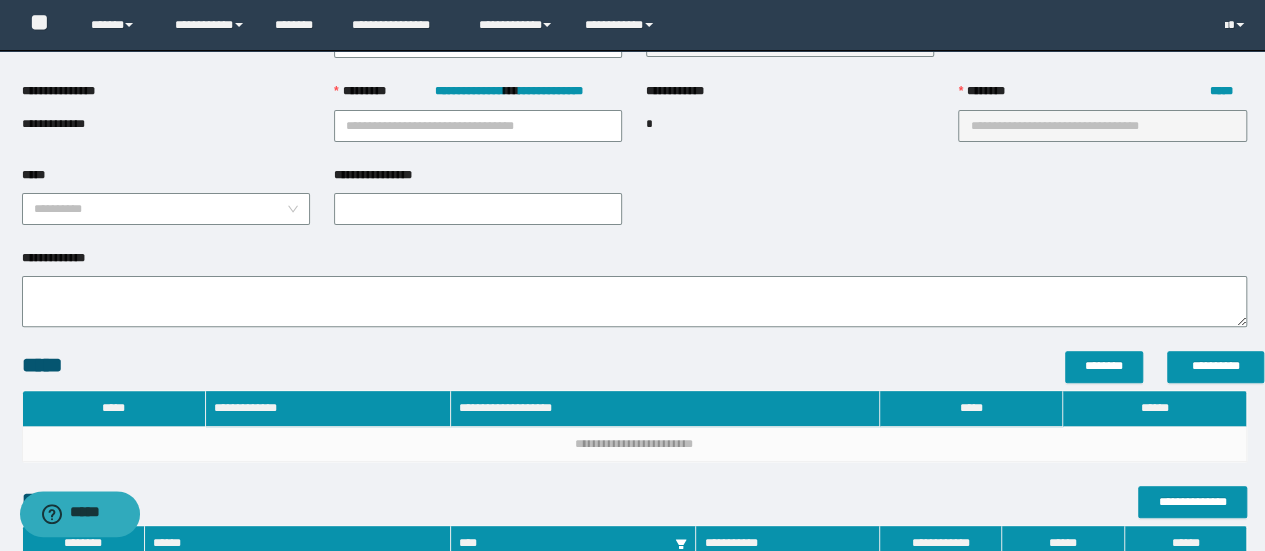 type on "**********" 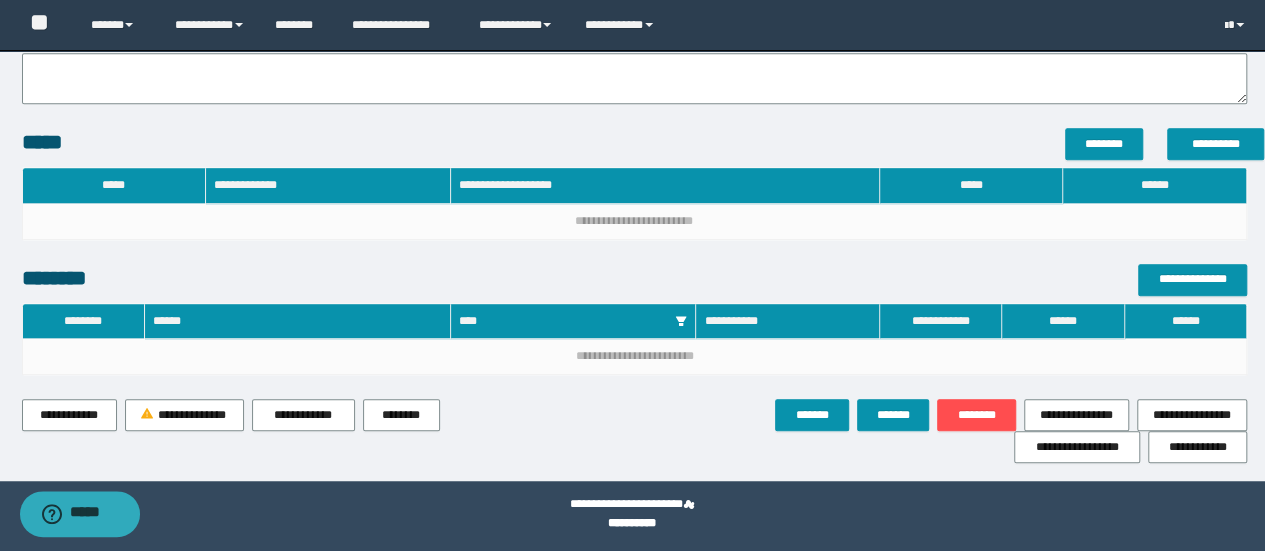 scroll, scrollTop: 476, scrollLeft: 0, axis: vertical 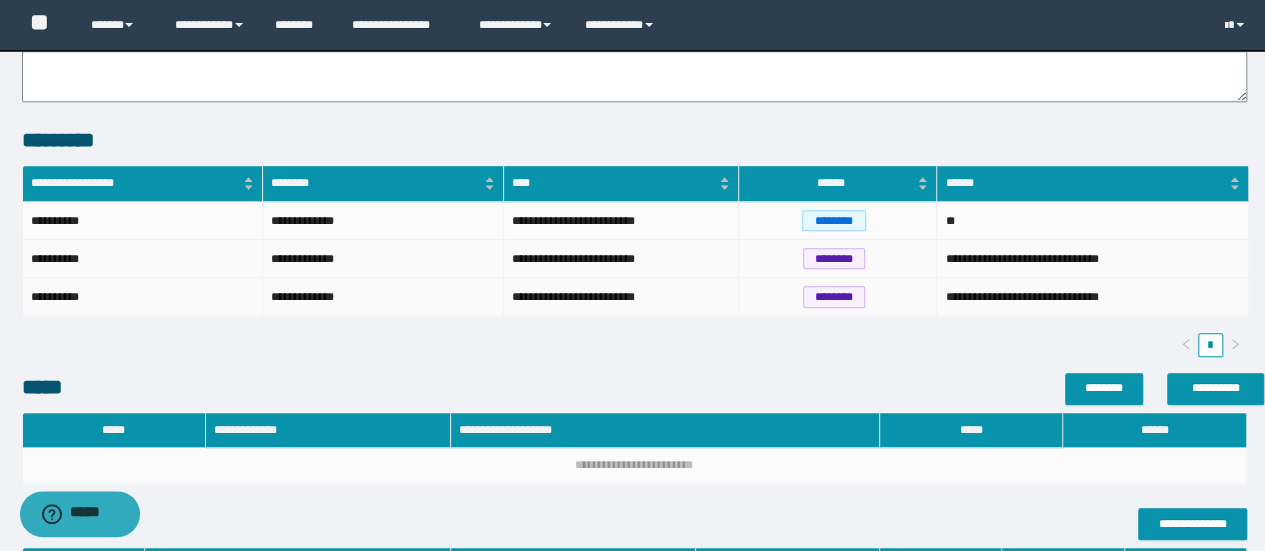 click on "**********" at bounding box center (1092, 259) 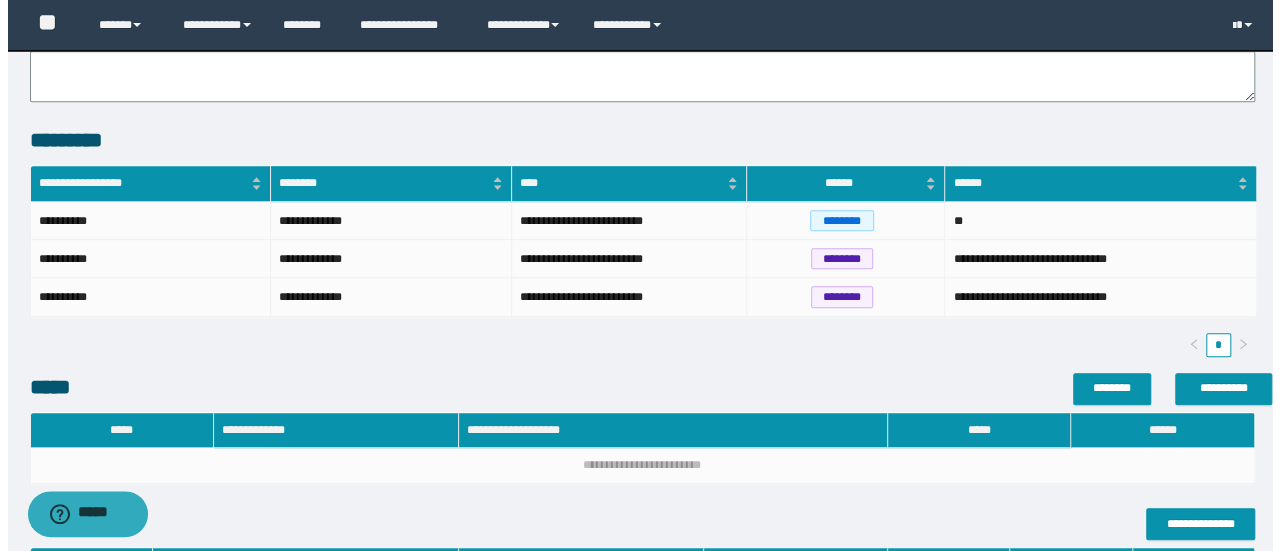 scroll, scrollTop: 720, scrollLeft: 0, axis: vertical 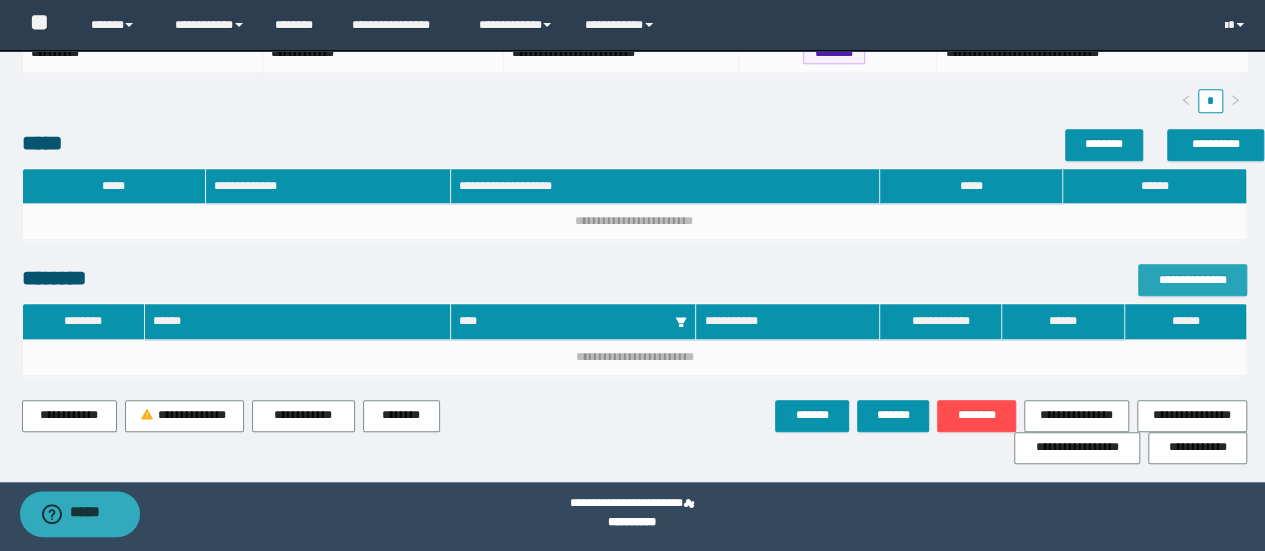 click on "**********" at bounding box center (1192, 280) 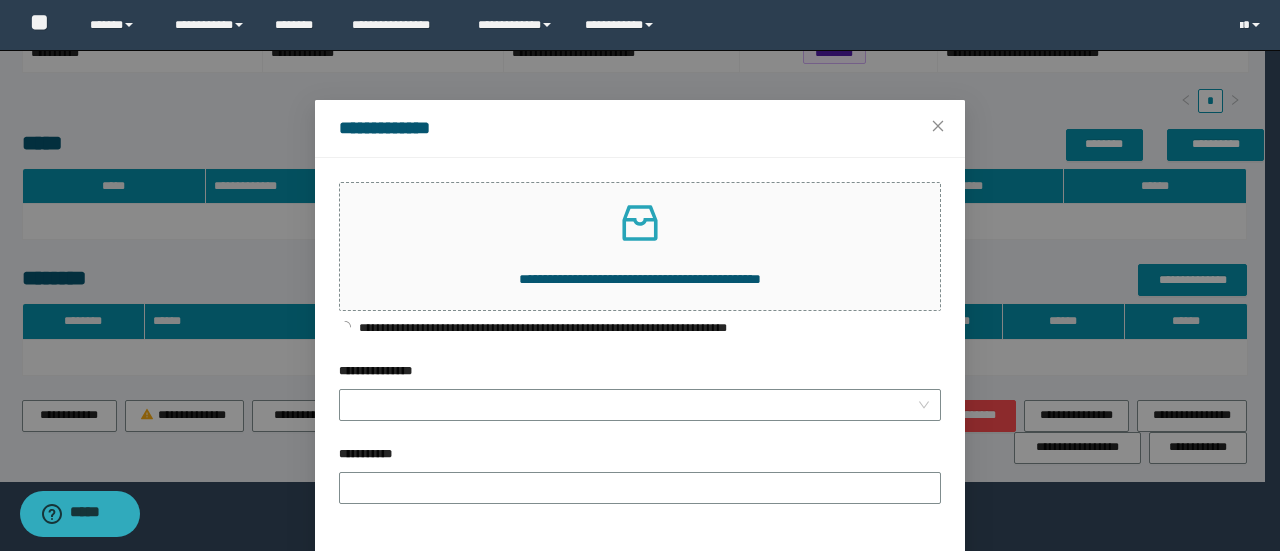 click on "**********" at bounding box center (640, 375) 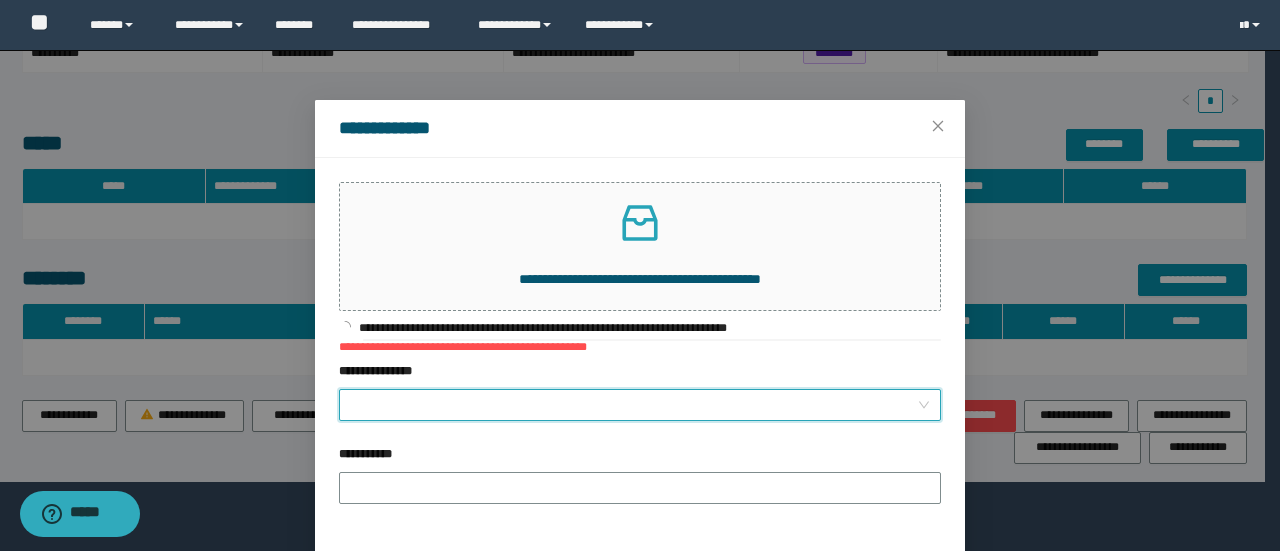 click on "**********" at bounding box center (634, 405) 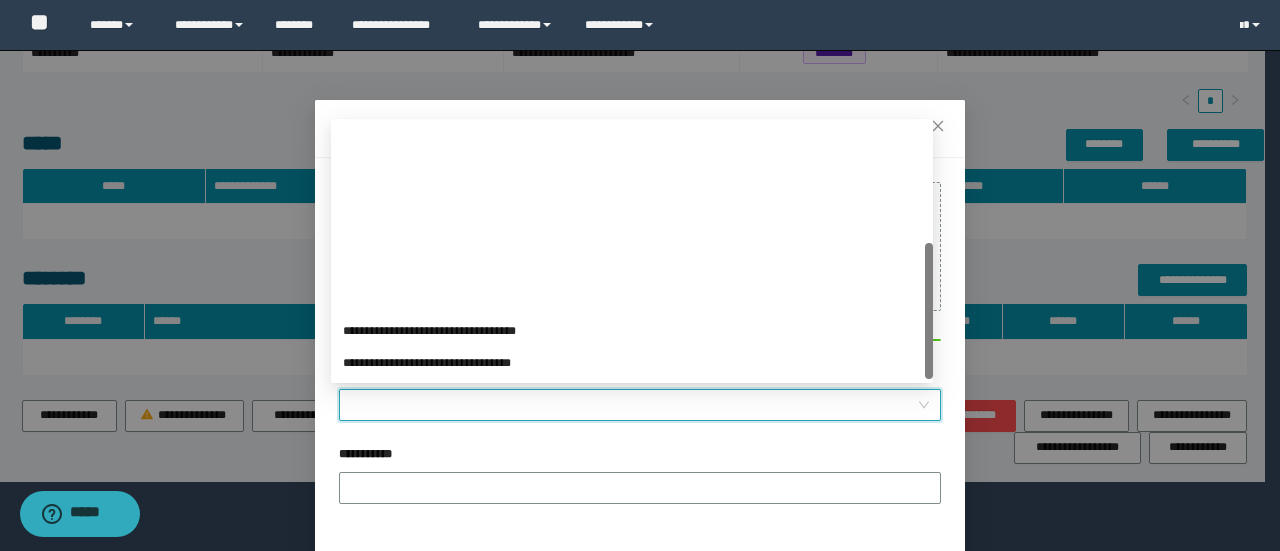 scroll, scrollTop: 224, scrollLeft: 0, axis: vertical 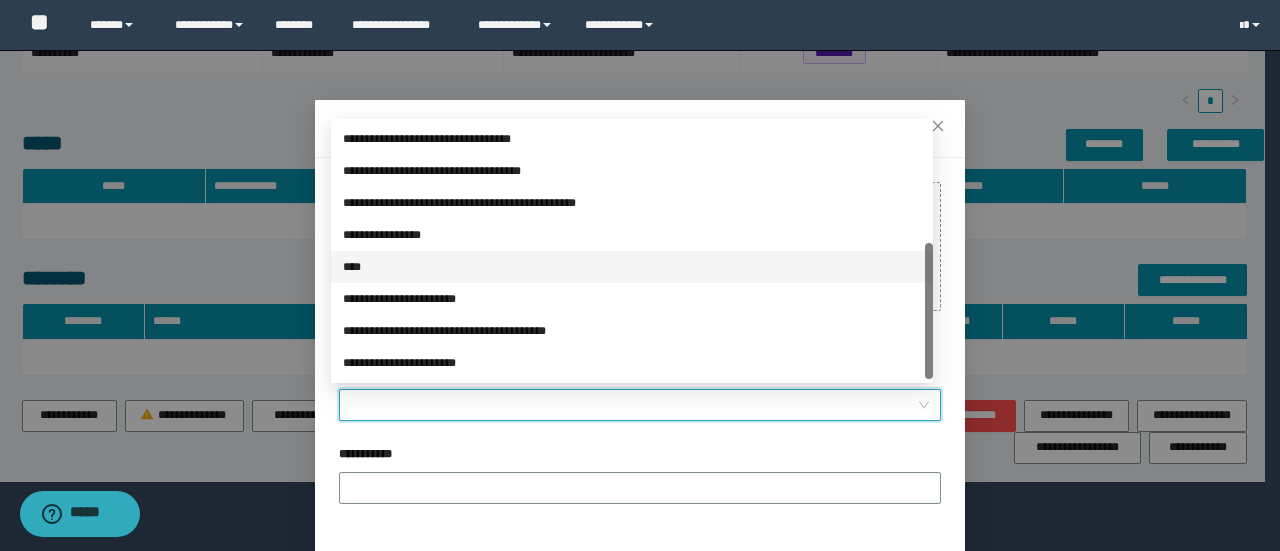 click on "****" at bounding box center (632, 267) 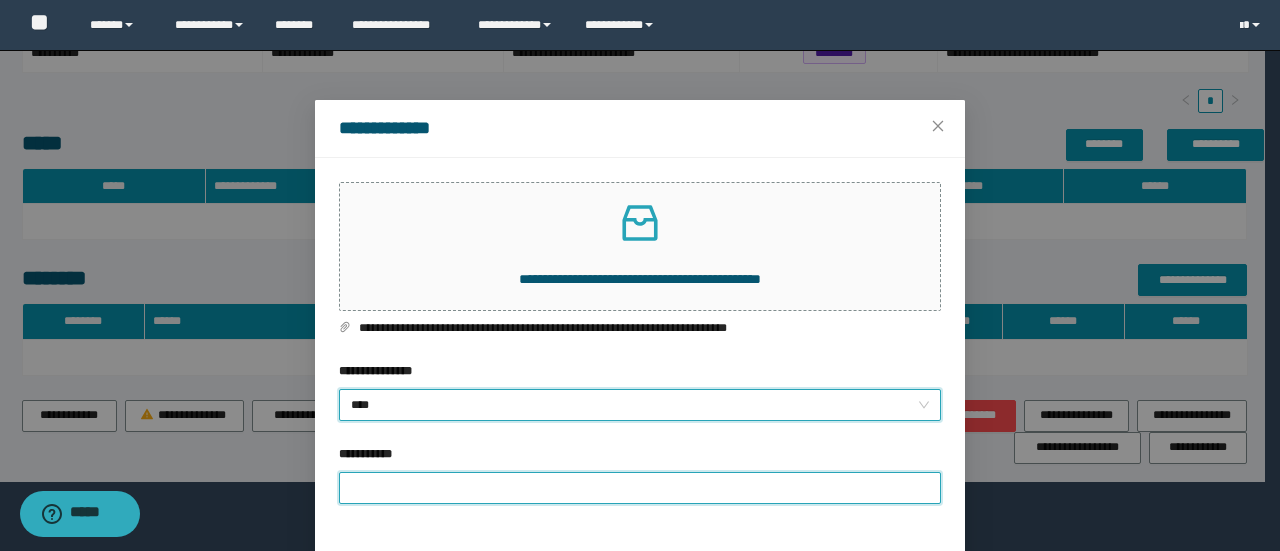 click on "**********" at bounding box center [640, 488] 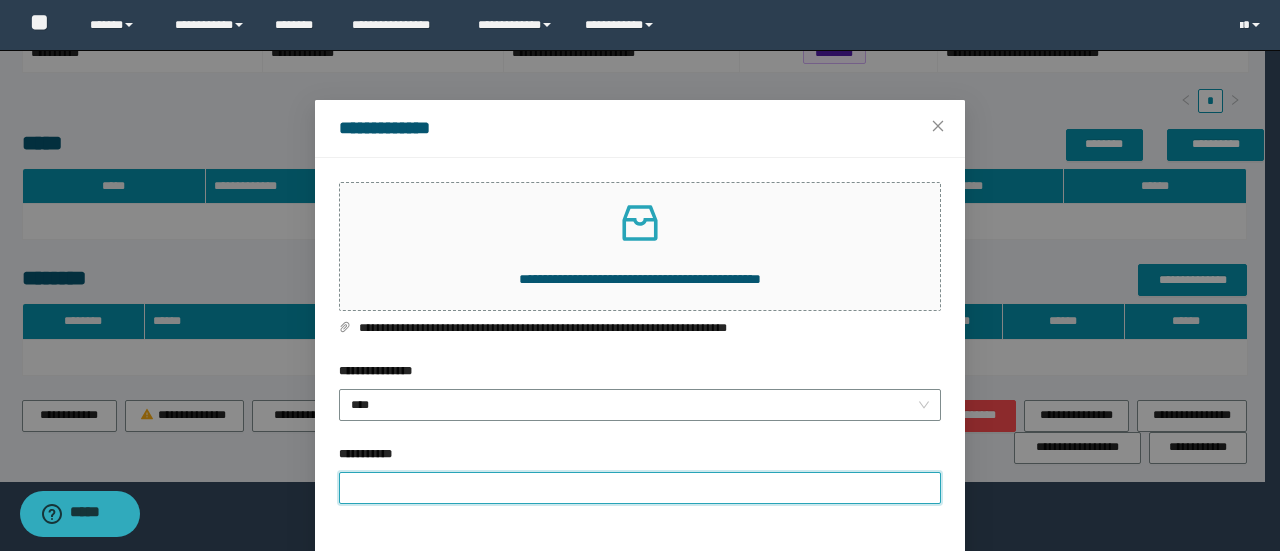 type on "**********" 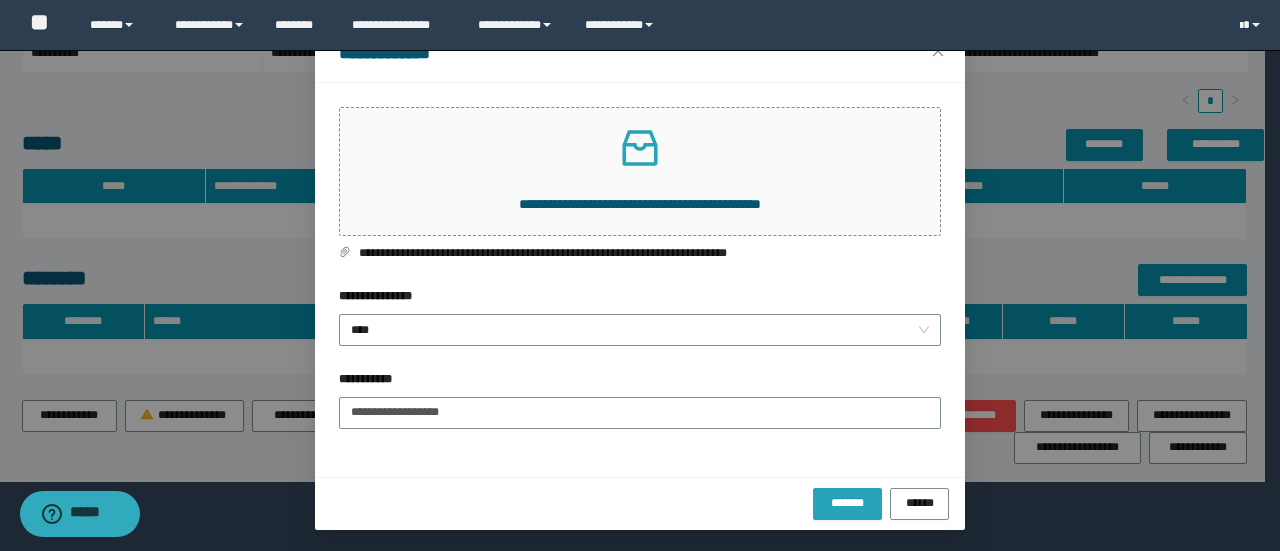 click on "*******" at bounding box center [847, 502] 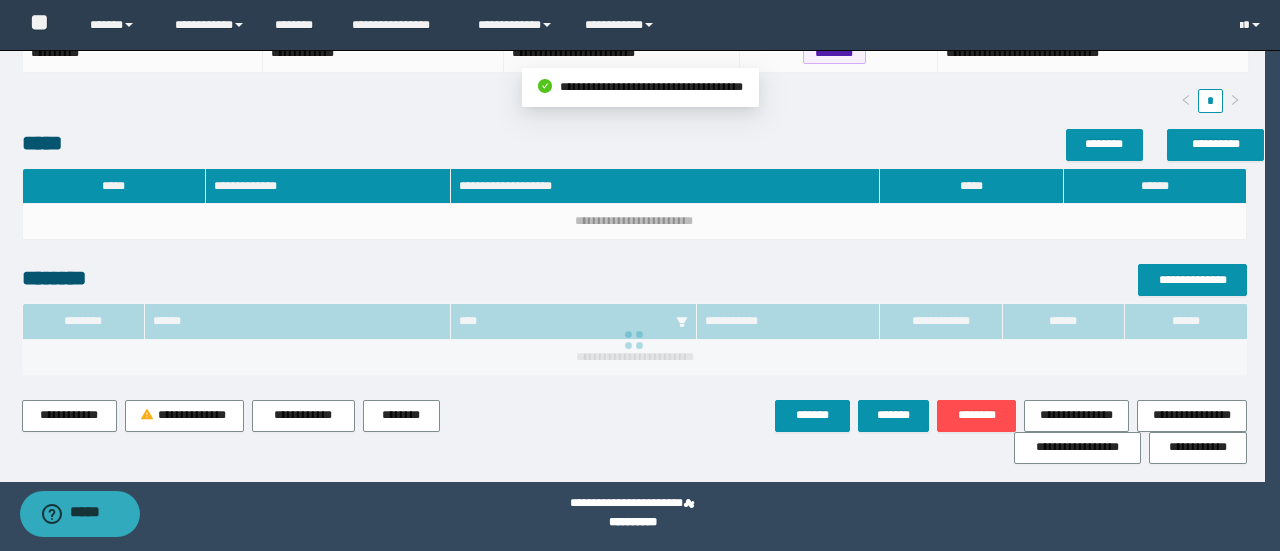 scroll, scrollTop: 0, scrollLeft: 0, axis: both 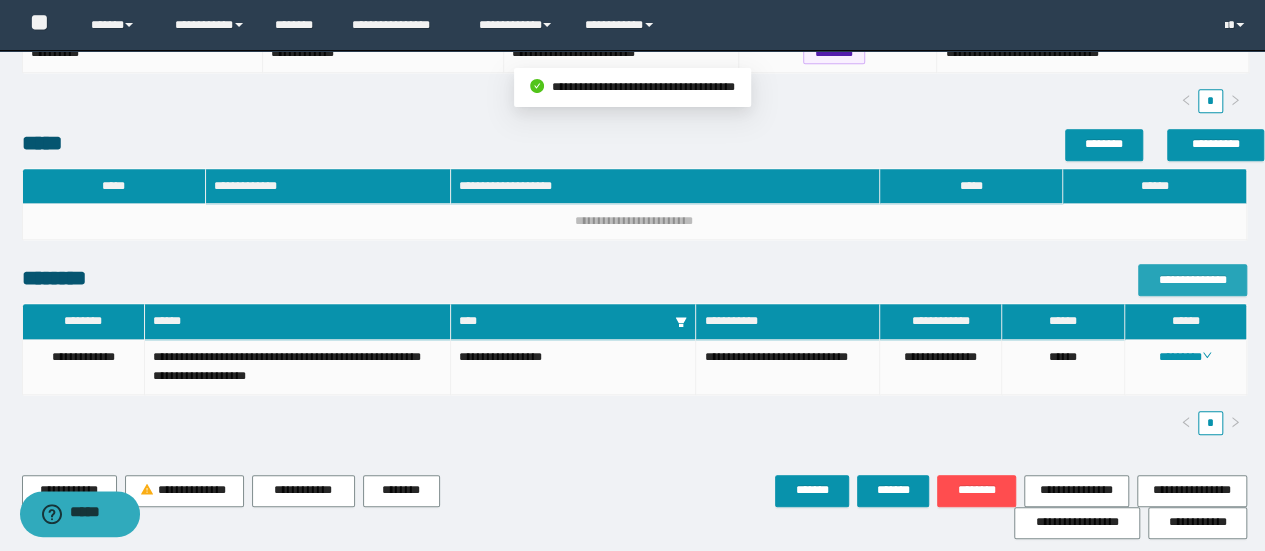 click on "**********" at bounding box center [1192, 280] 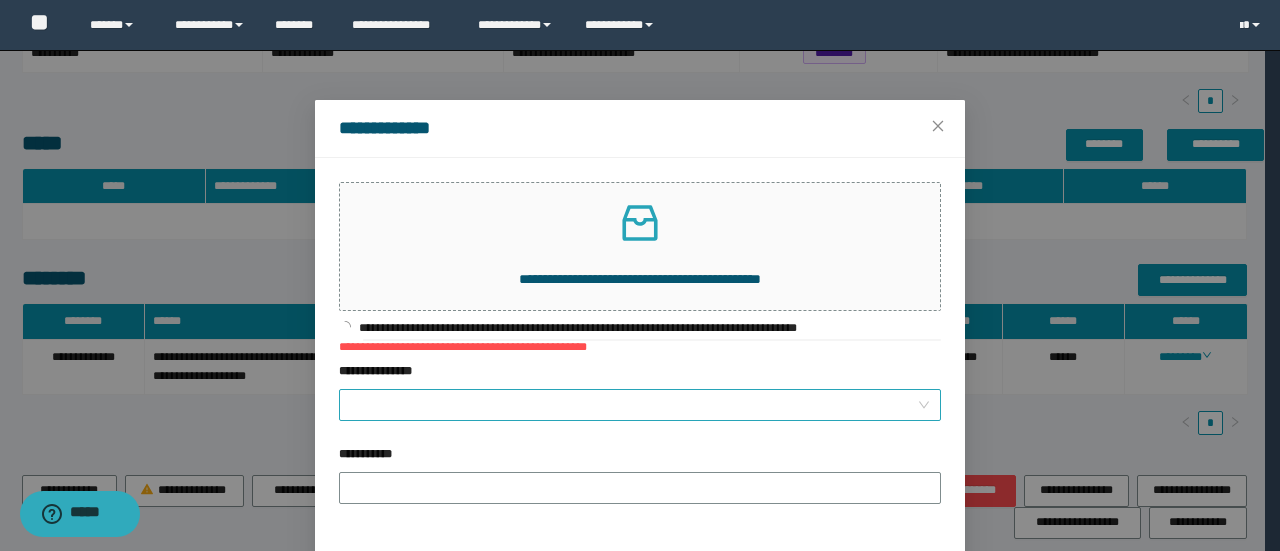 click on "**********" at bounding box center (634, 405) 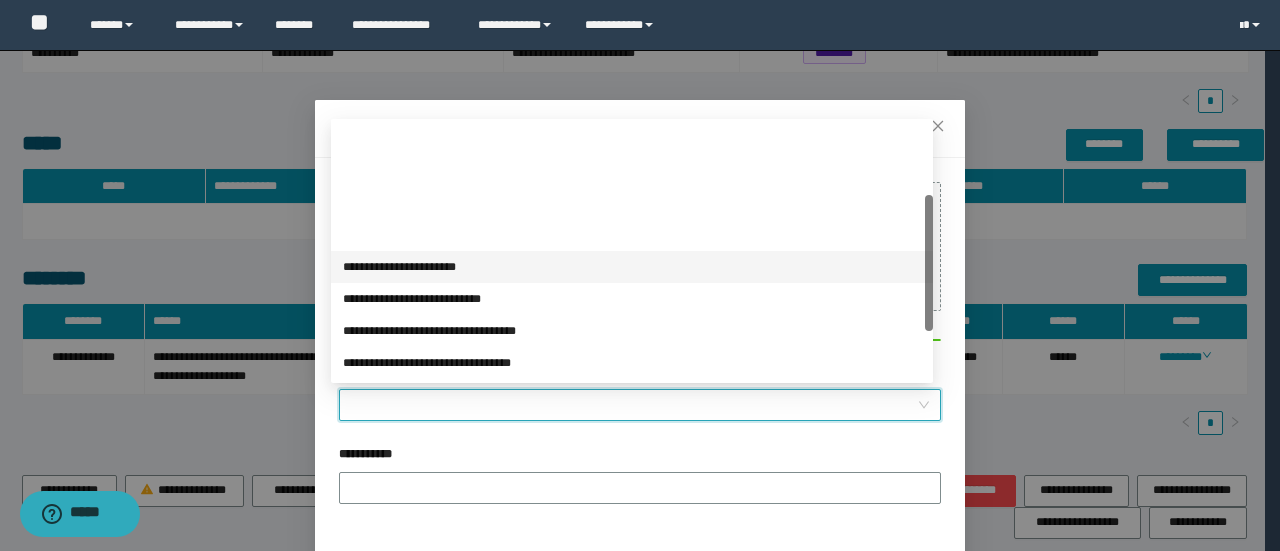 scroll, scrollTop: 224, scrollLeft: 0, axis: vertical 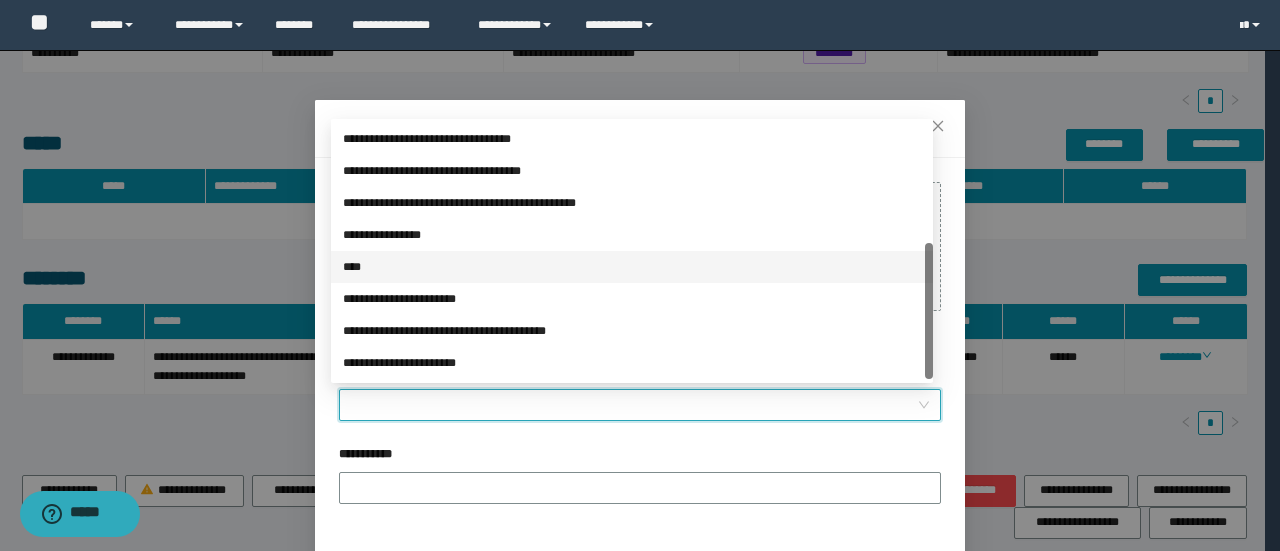 click on "****" at bounding box center [632, 267] 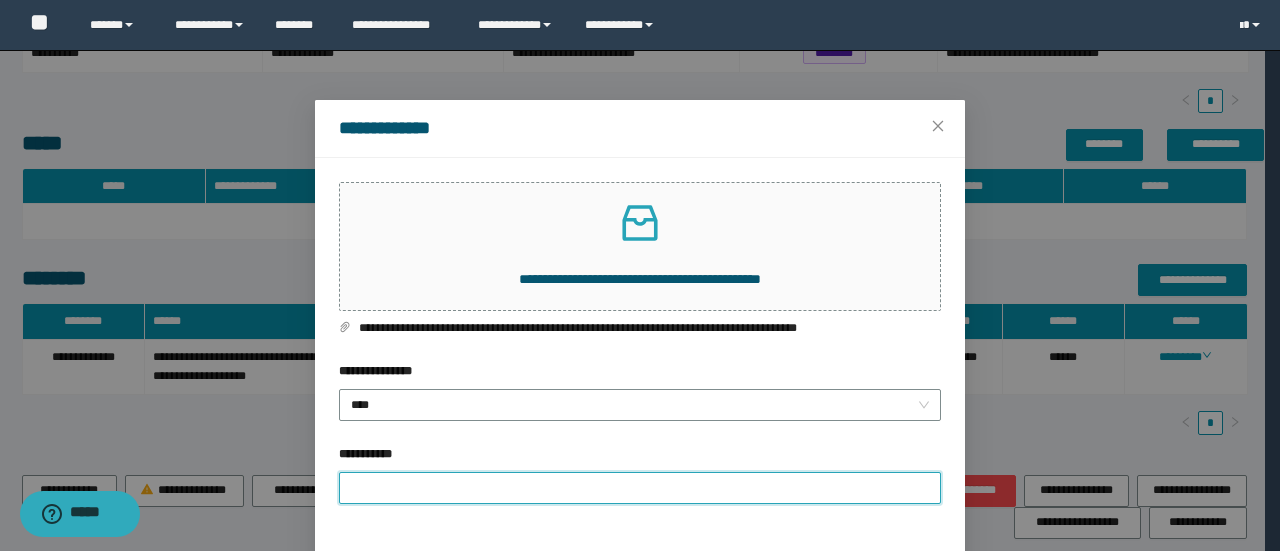 click on "**********" at bounding box center (640, 488) 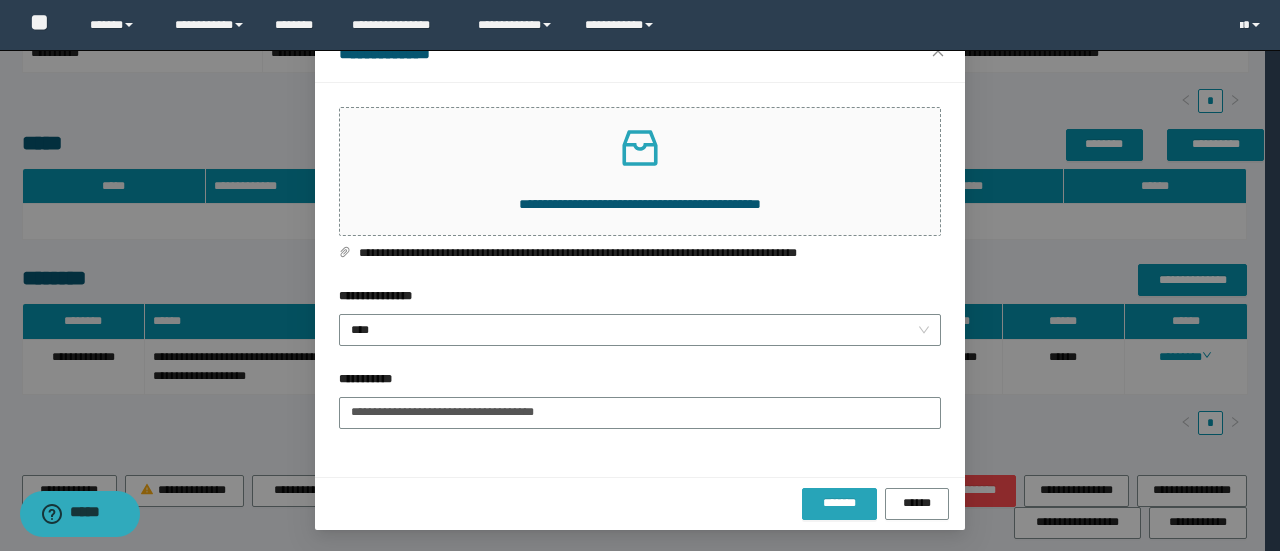 click on "*******" at bounding box center [839, 503] 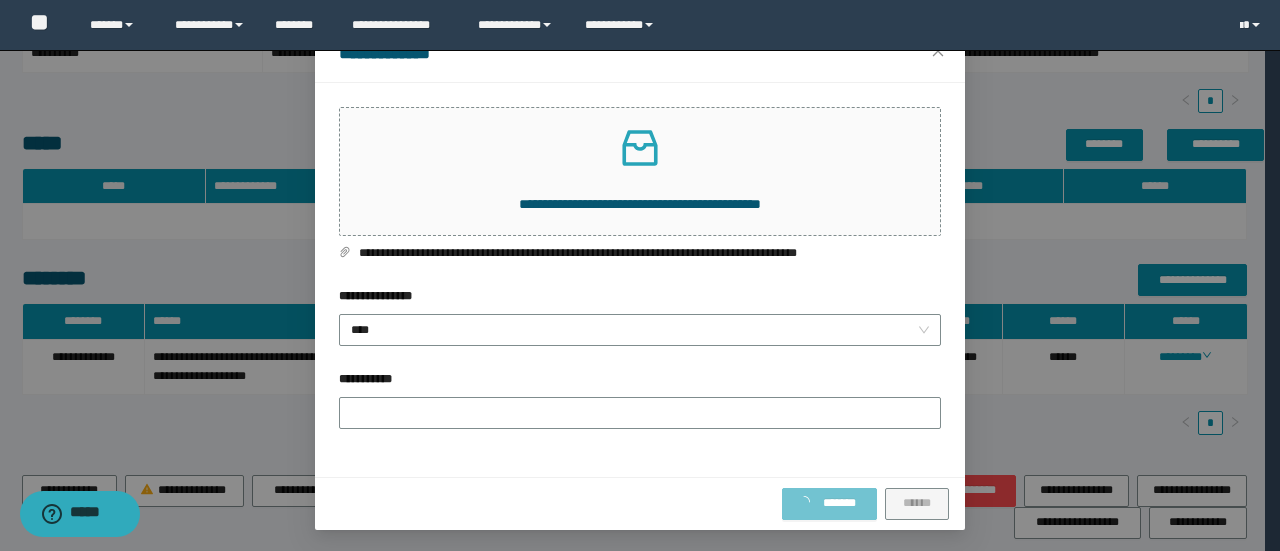 scroll, scrollTop: 6, scrollLeft: 0, axis: vertical 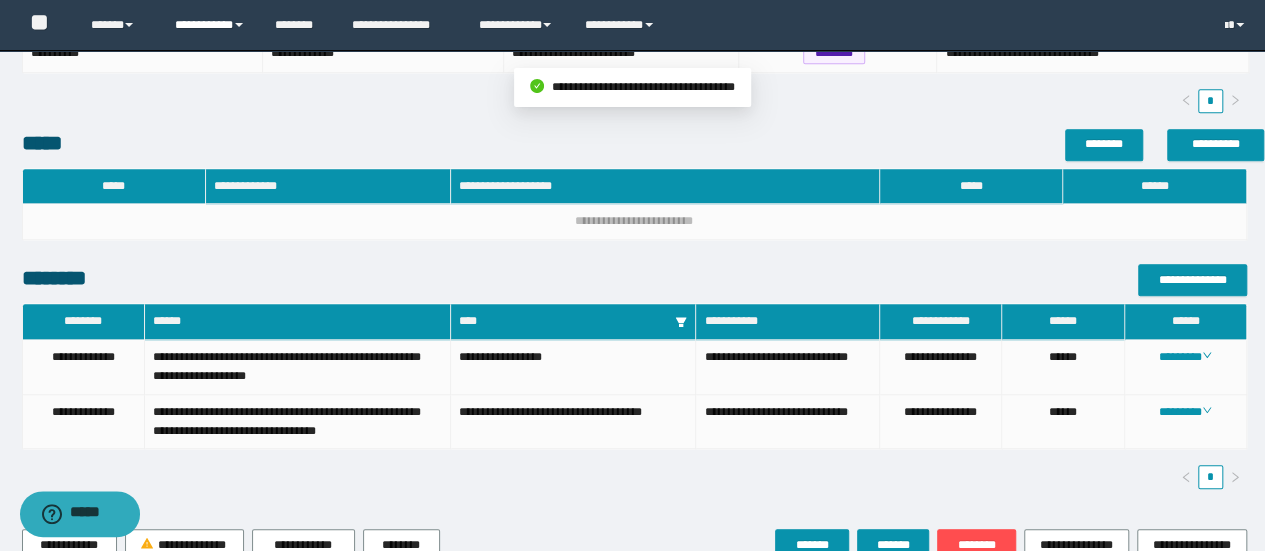click on "**********" at bounding box center (210, 25) 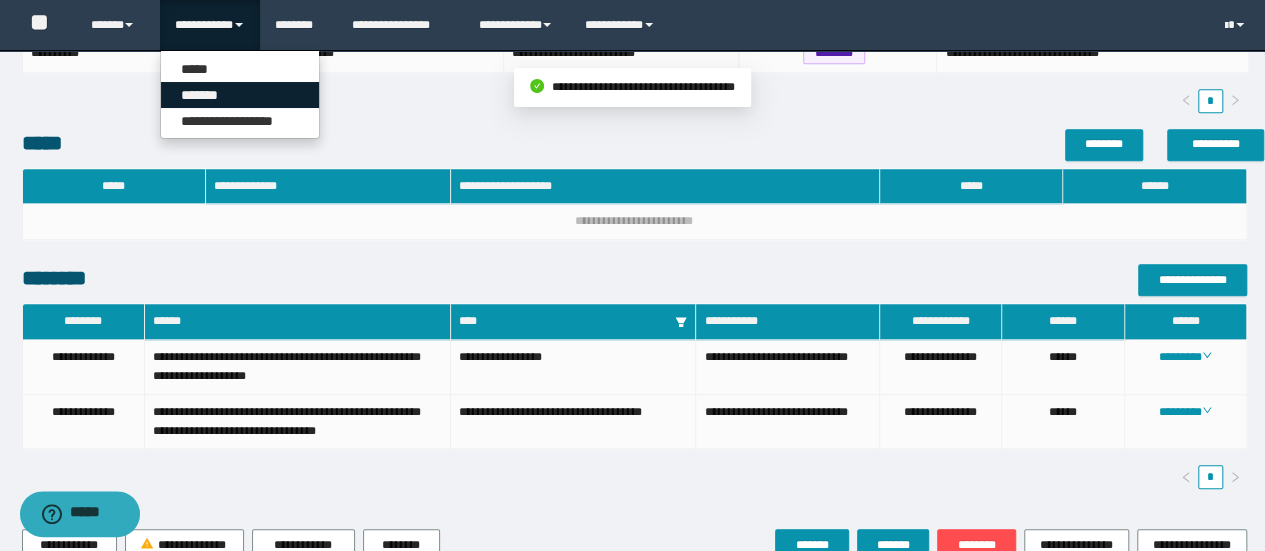 drag, startPoint x: 222, startPoint y: 101, endPoint x: 272, endPoint y: 133, distance: 59.36329 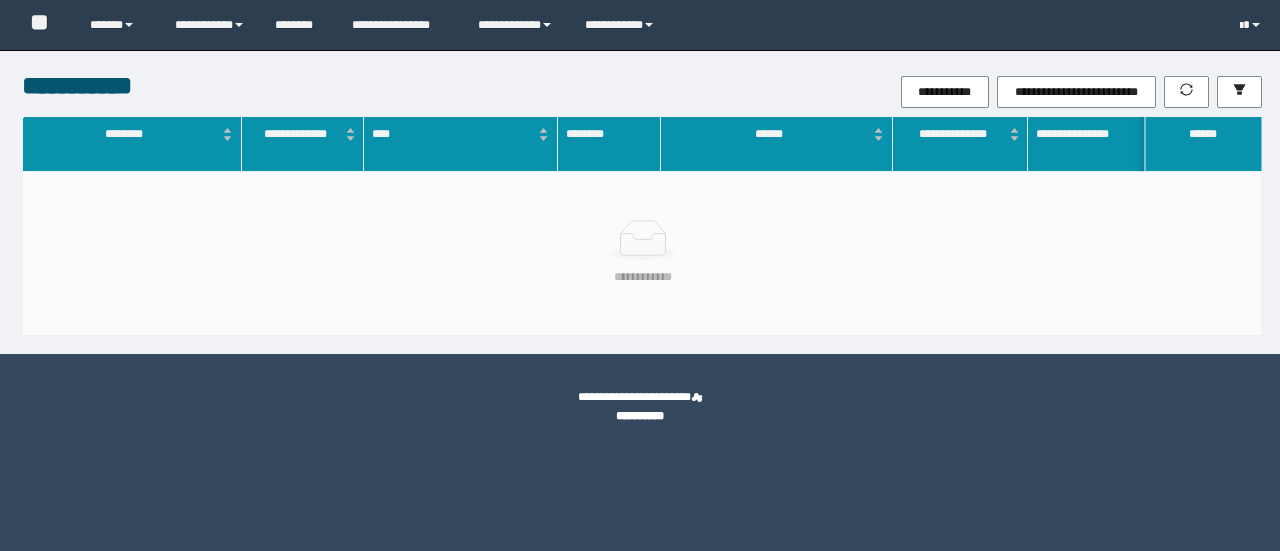 scroll, scrollTop: 0, scrollLeft: 0, axis: both 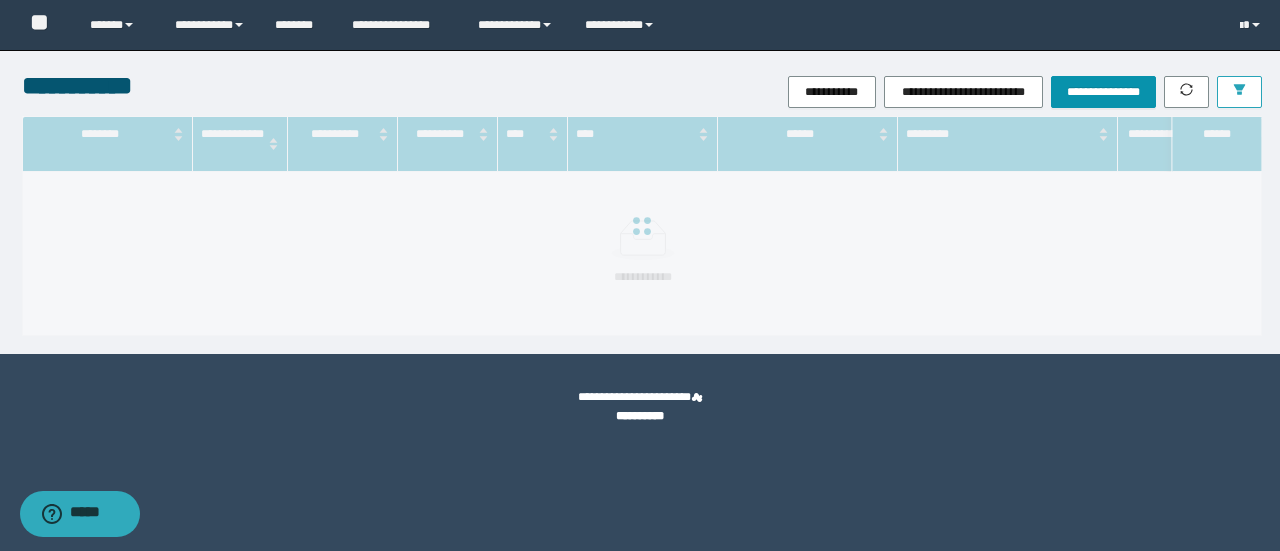 click at bounding box center (1239, 91) 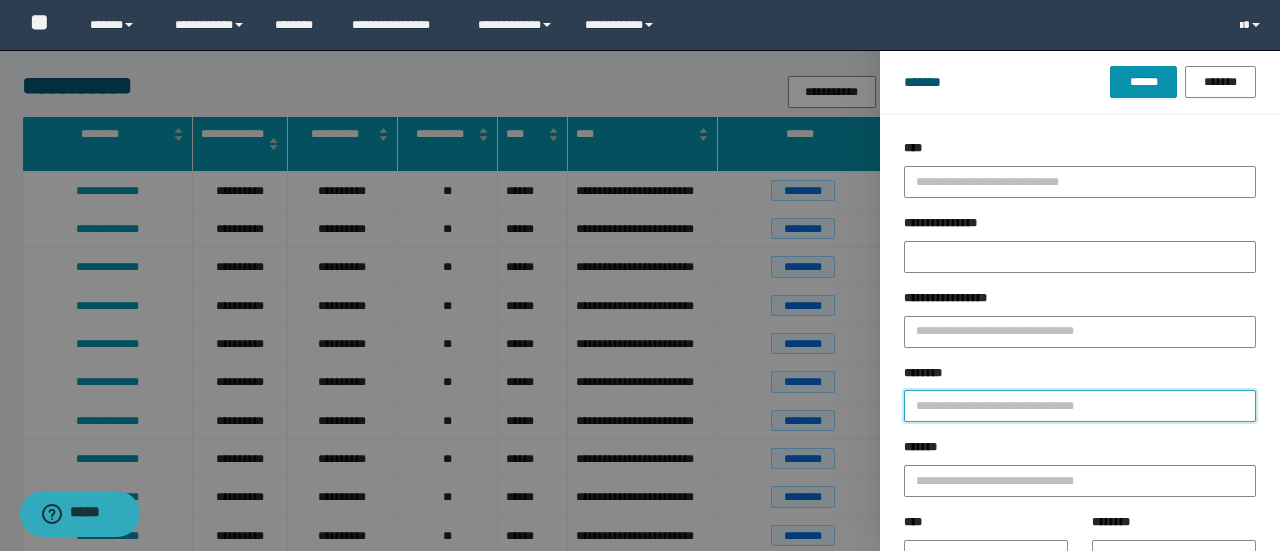 click on "********" at bounding box center (1080, 406) 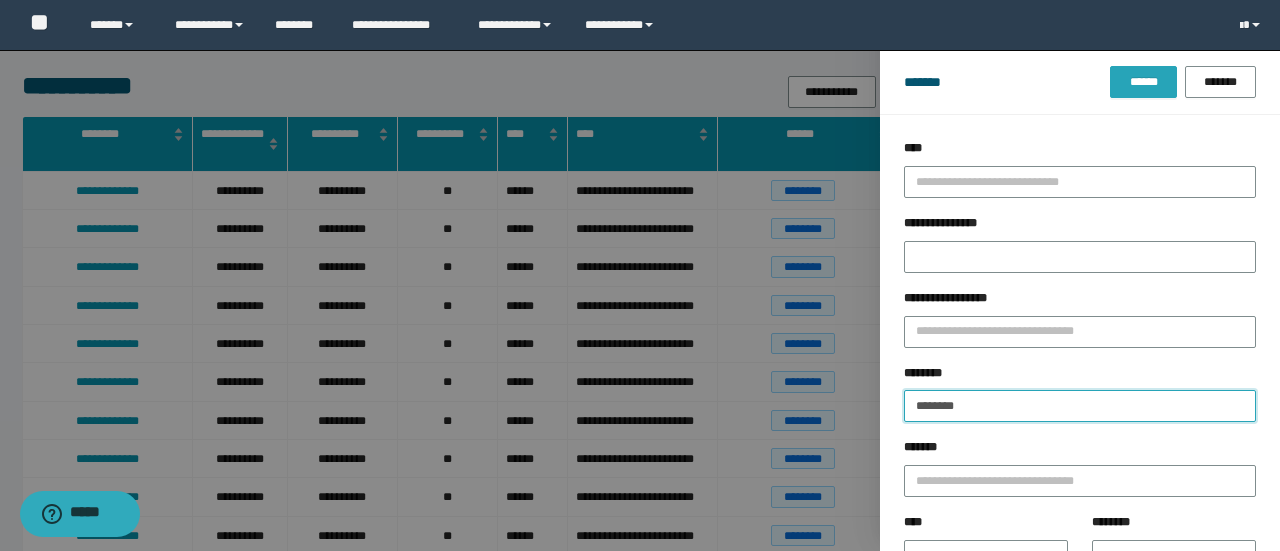 type on "********" 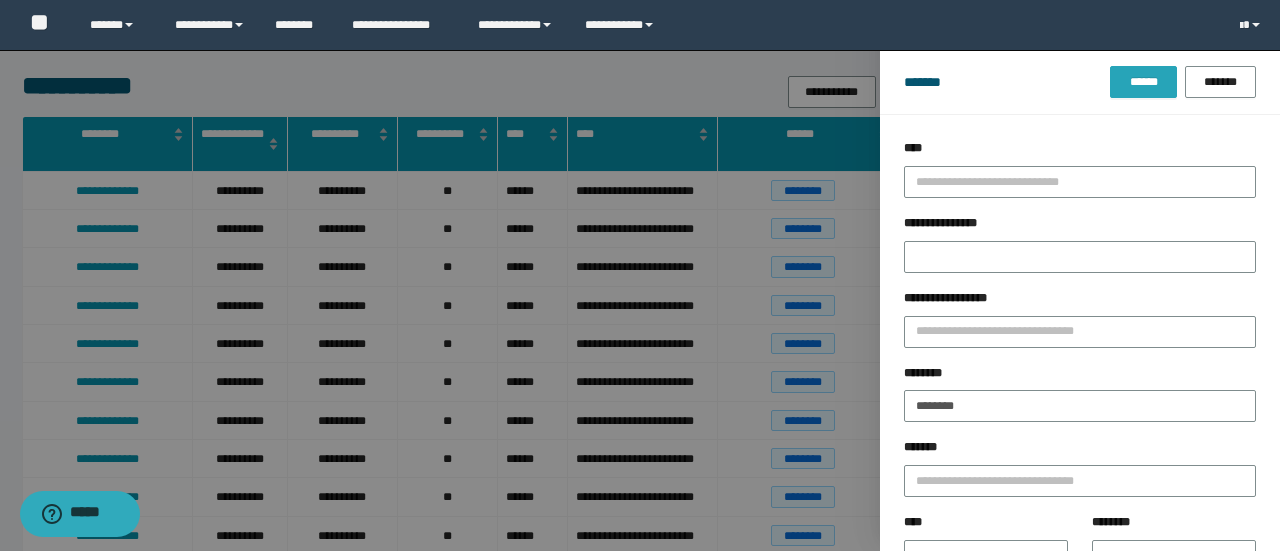 click on "******" at bounding box center (1143, 82) 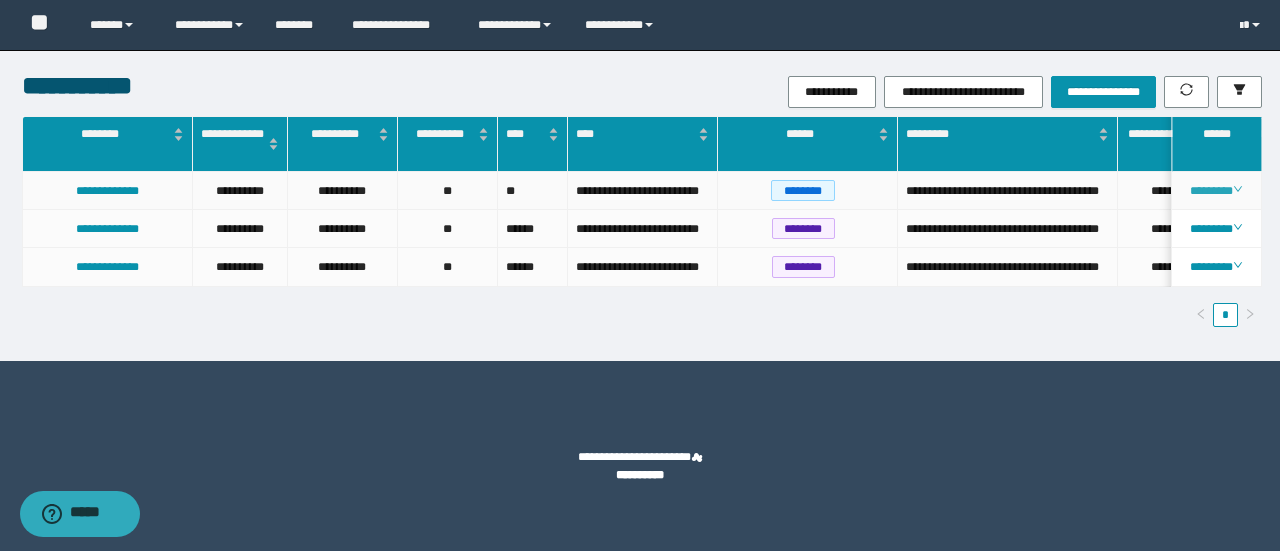 click on "********" at bounding box center [1216, 191] 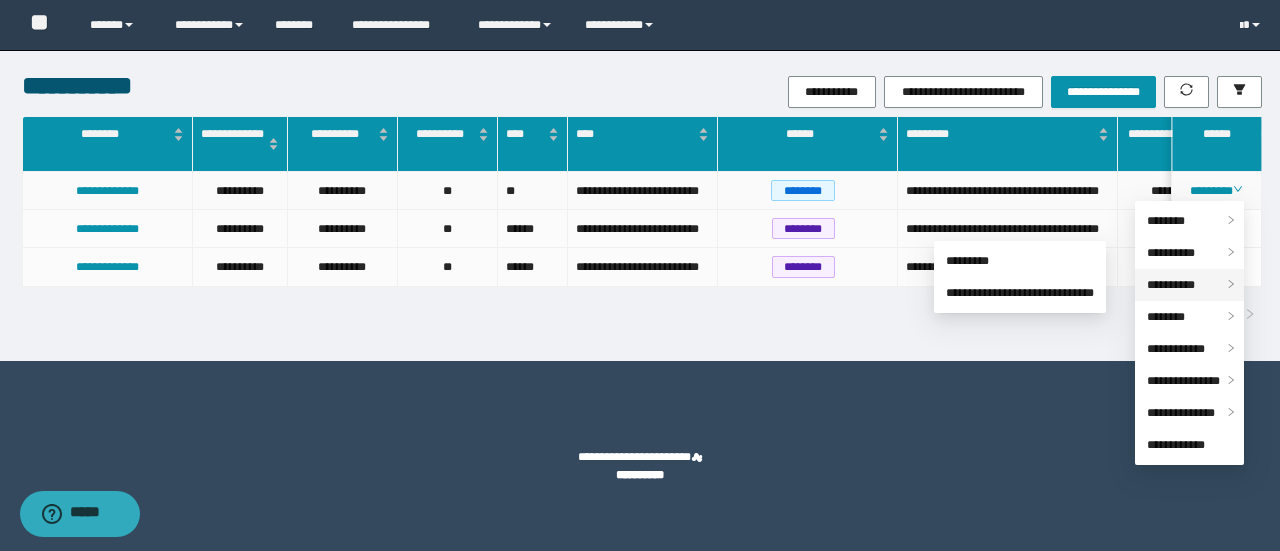 click on "**********" at bounding box center [1171, 285] 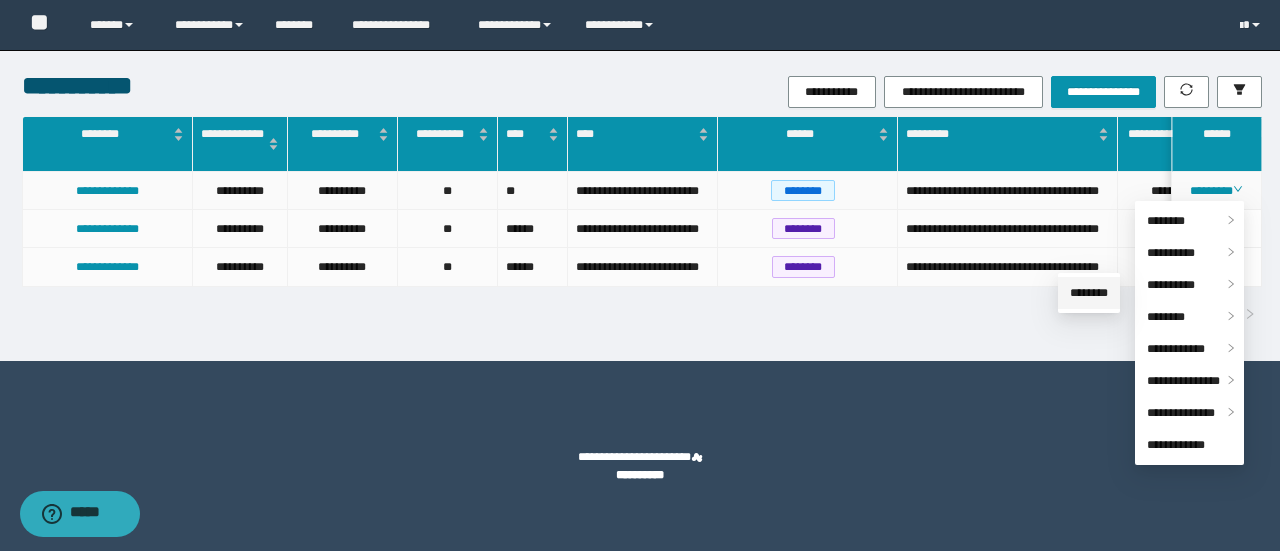 click on "********" at bounding box center (1089, 293) 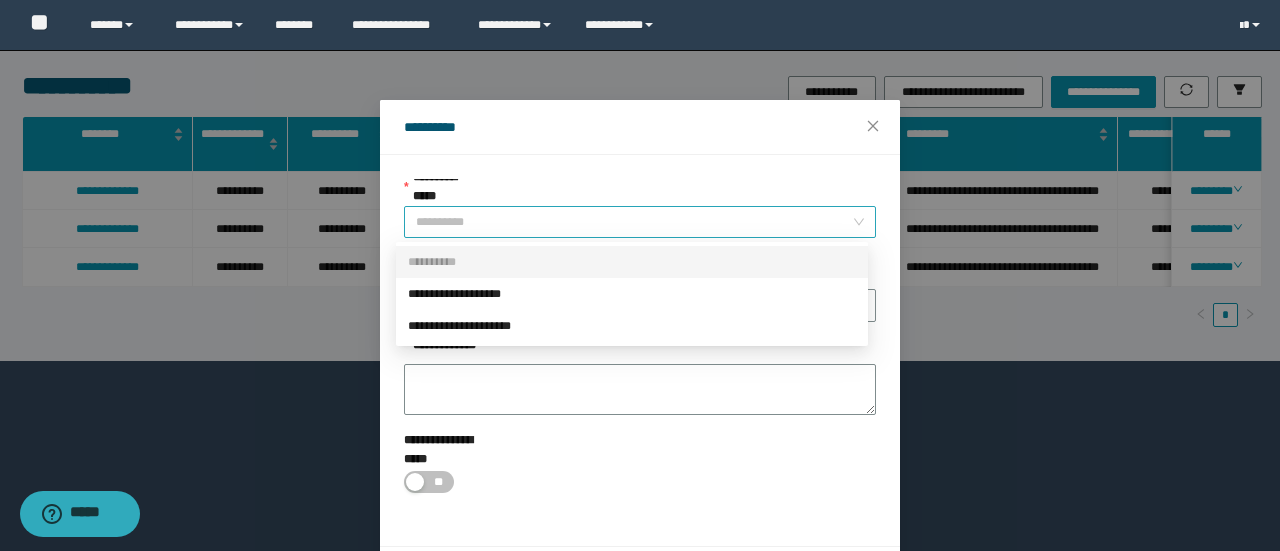 click on "**********" at bounding box center [640, 222] 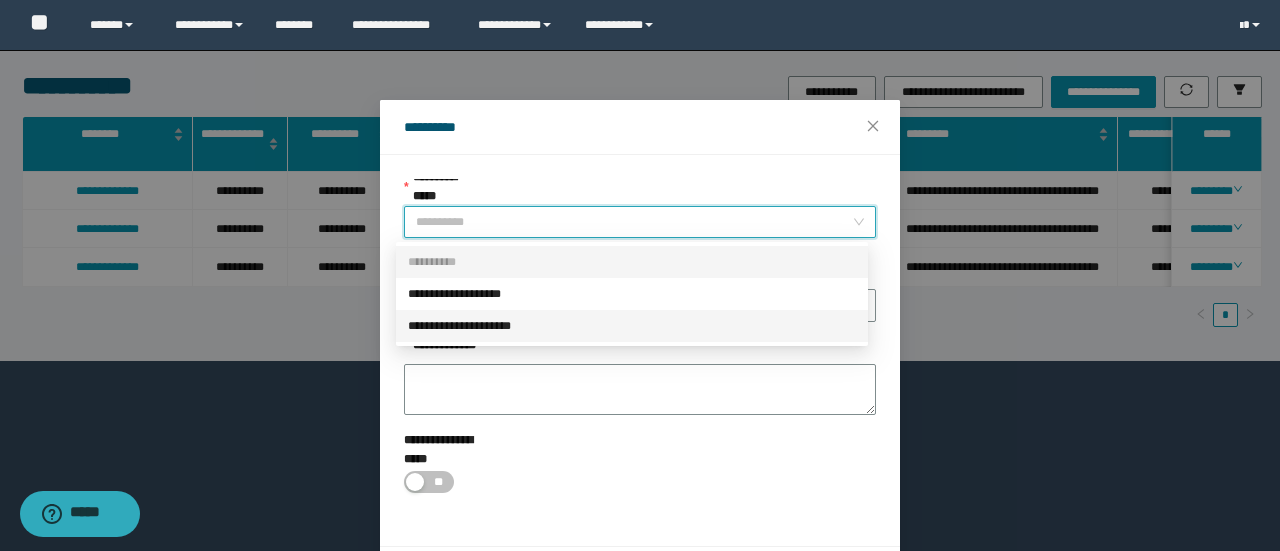 click on "**********" at bounding box center [632, 326] 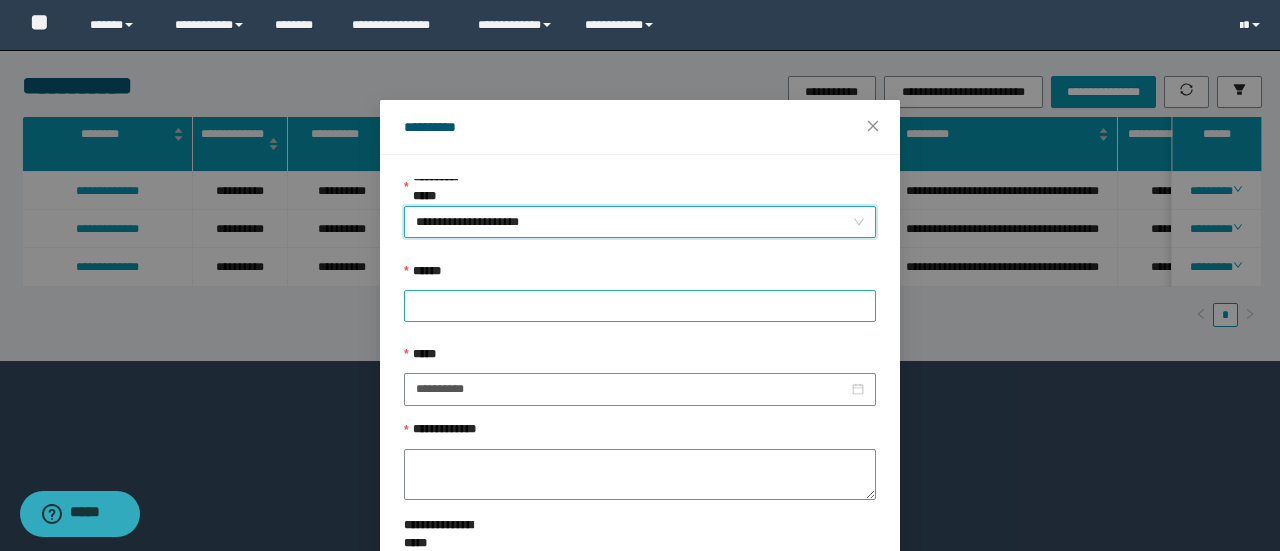 click at bounding box center [640, 306] 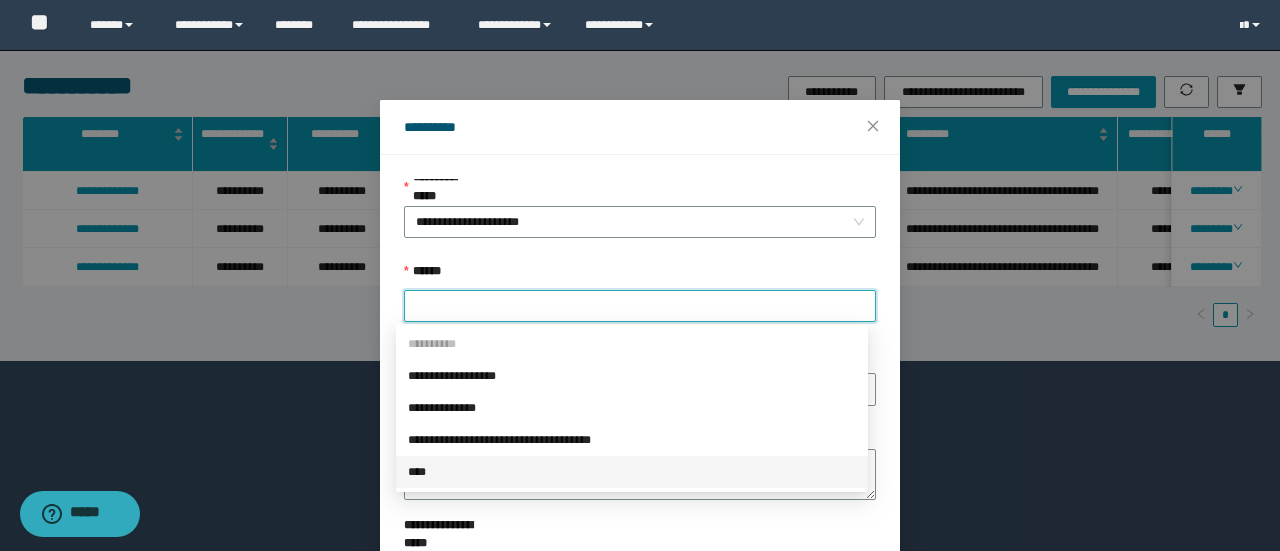 click on "****" at bounding box center (632, 472) 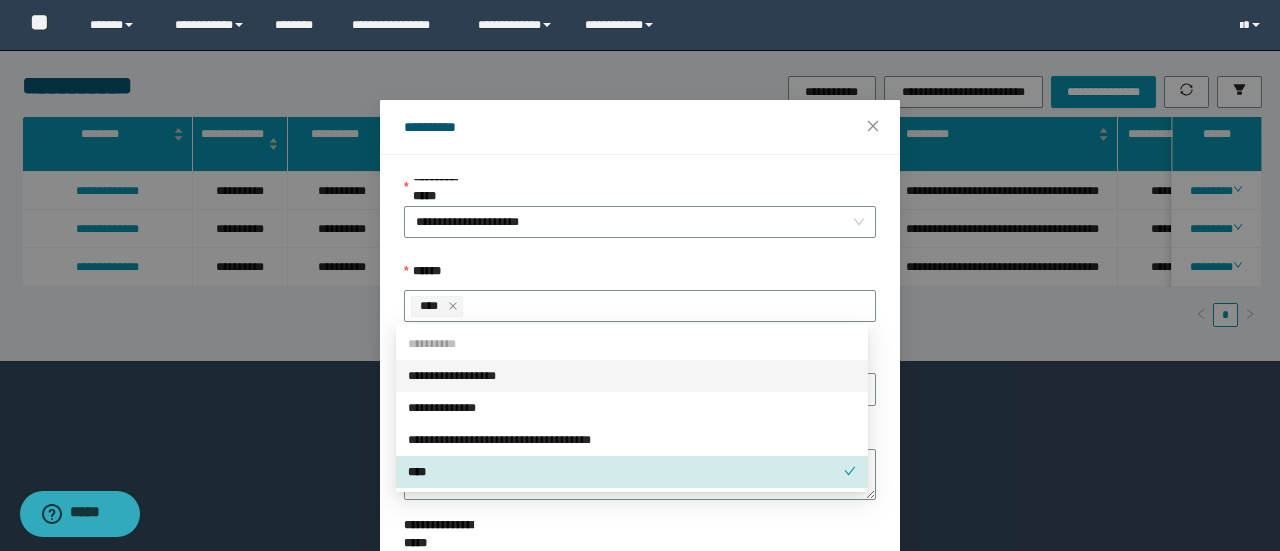 click on "**********" at bounding box center (640, 380) 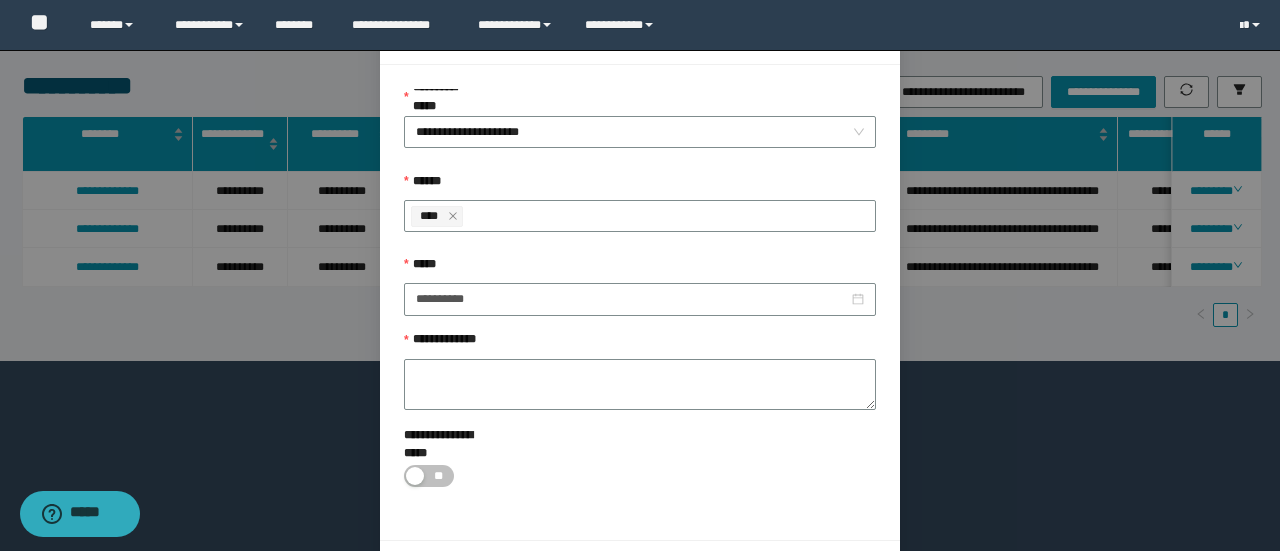 scroll, scrollTop: 146, scrollLeft: 0, axis: vertical 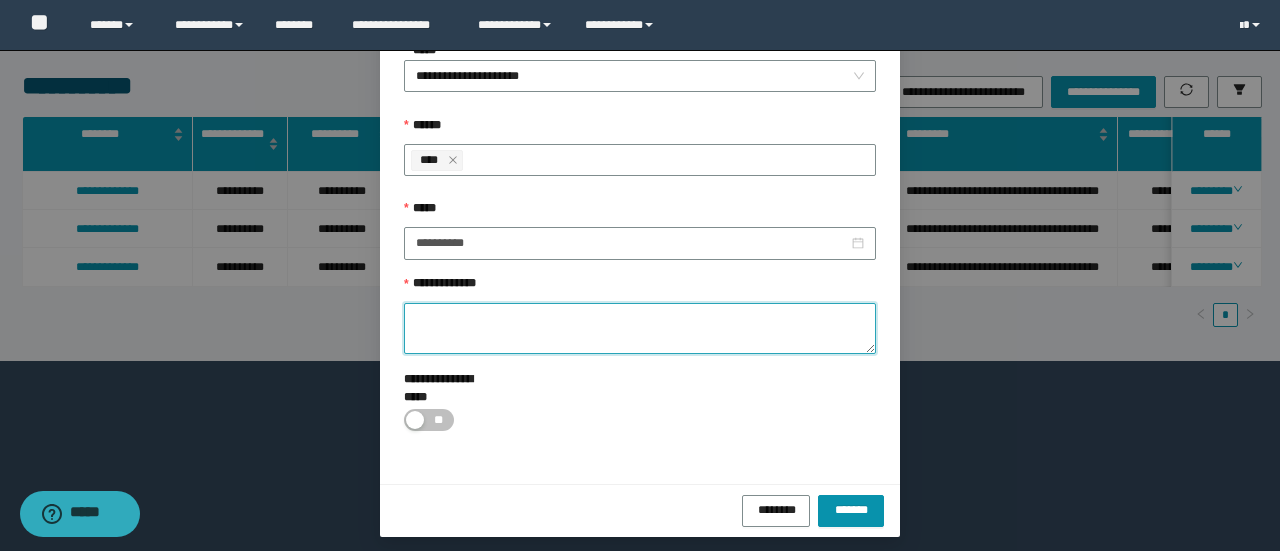 click on "**********" at bounding box center [640, 328] 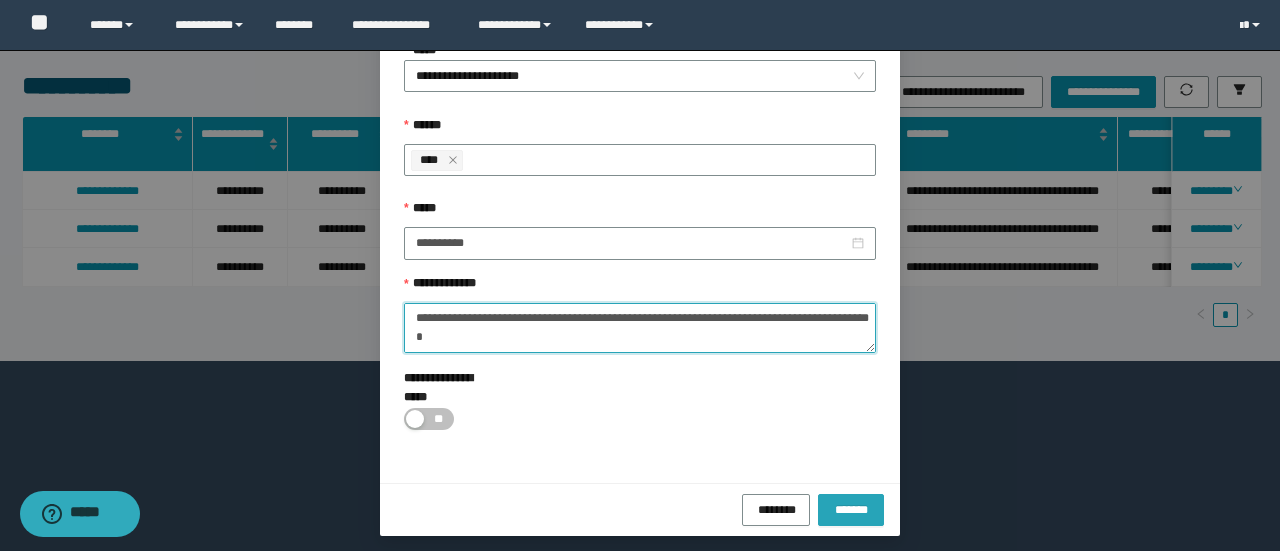 type on "**********" 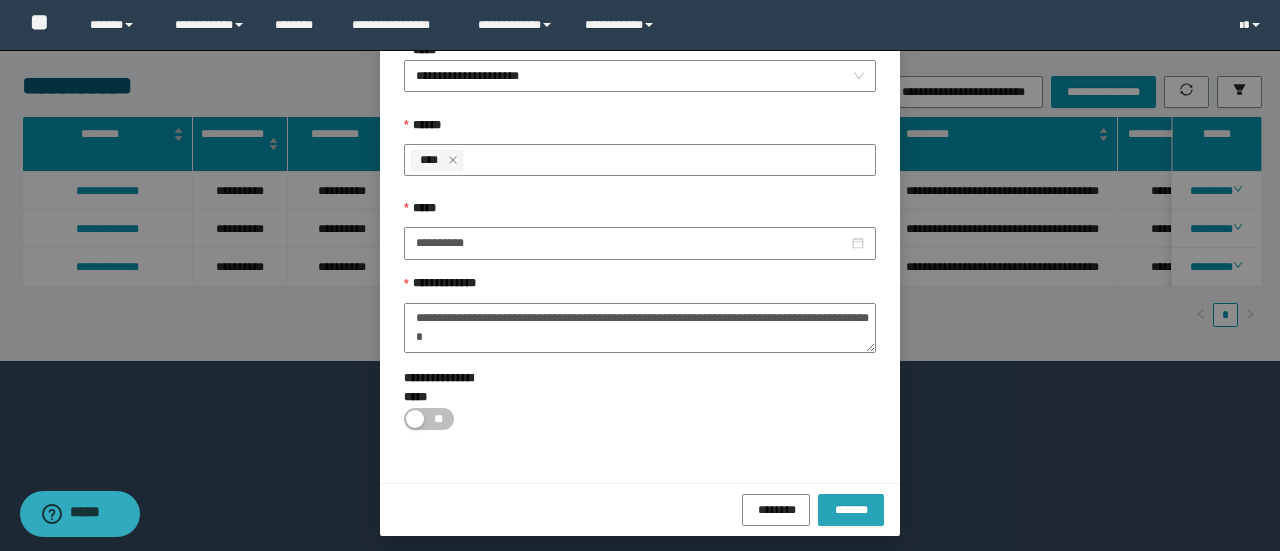 click on "*******" at bounding box center (851, 508) 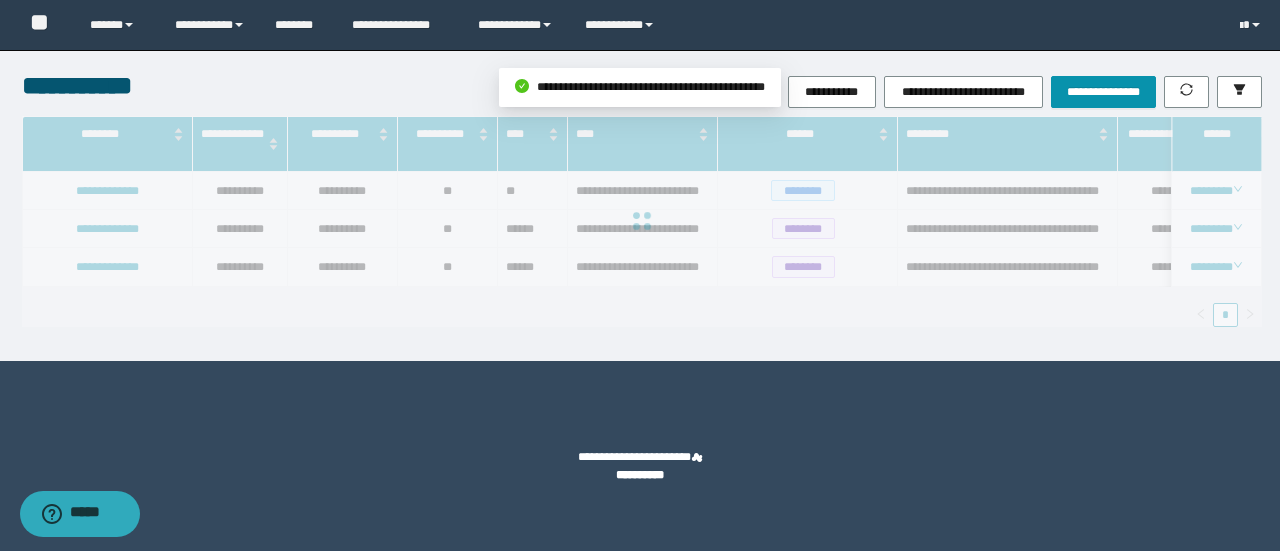 scroll, scrollTop: 0, scrollLeft: 0, axis: both 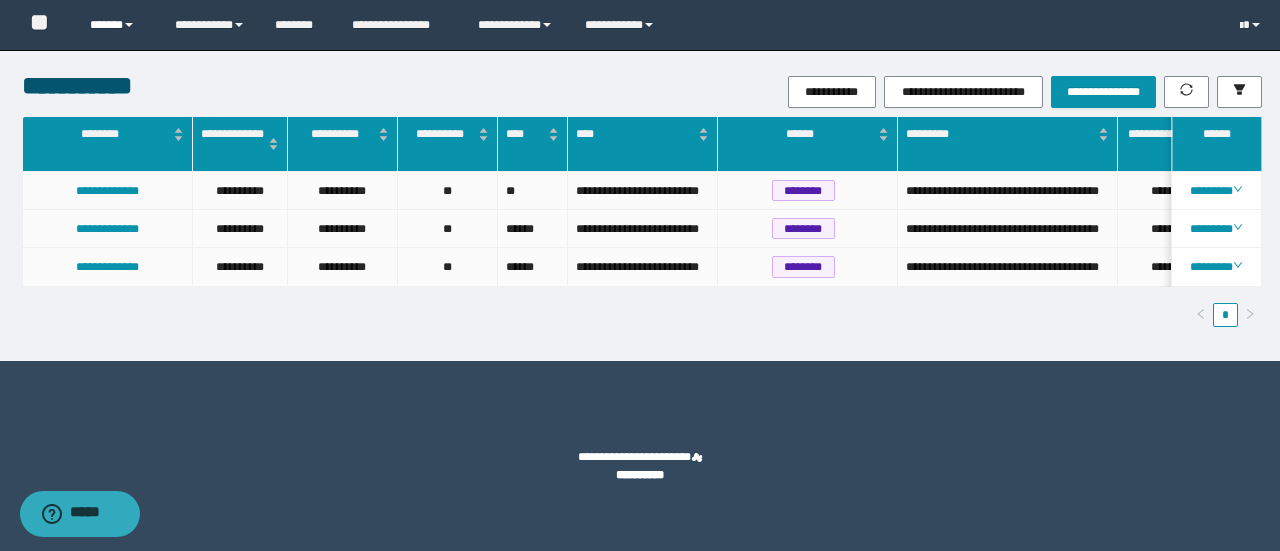 click on "******" at bounding box center (117, 25) 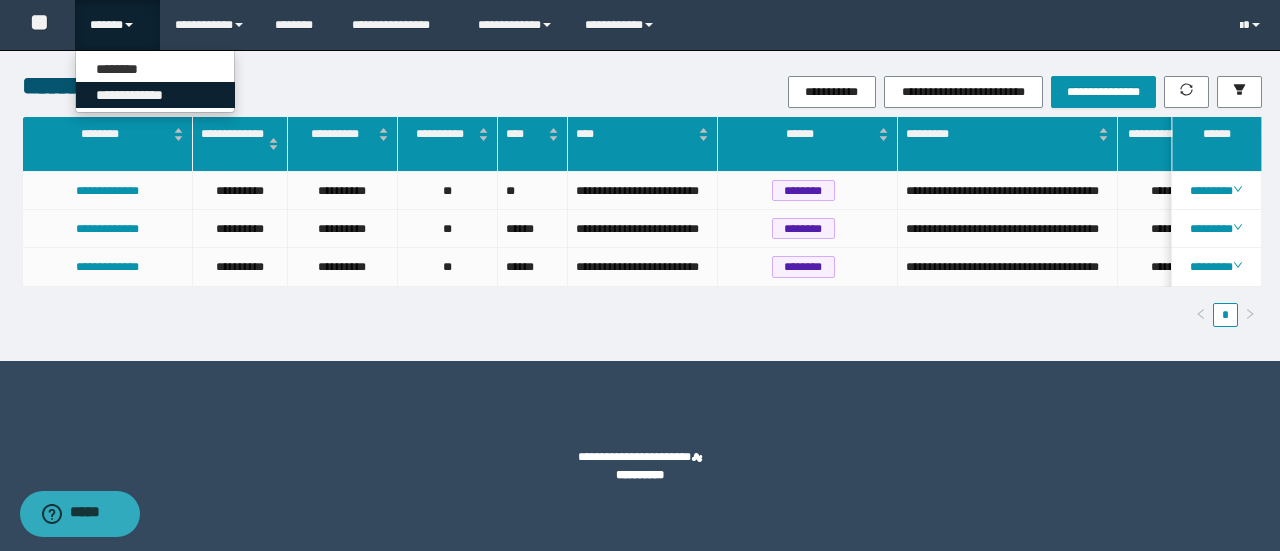 click on "**********" at bounding box center (155, 95) 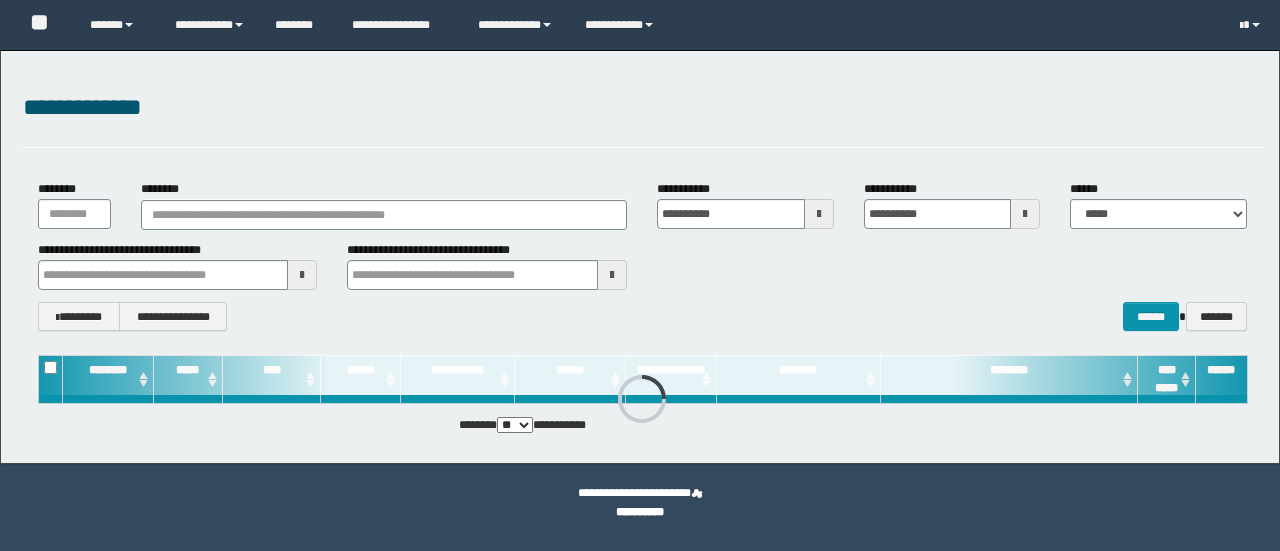 scroll, scrollTop: 0, scrollLeft: 0, axis: both 